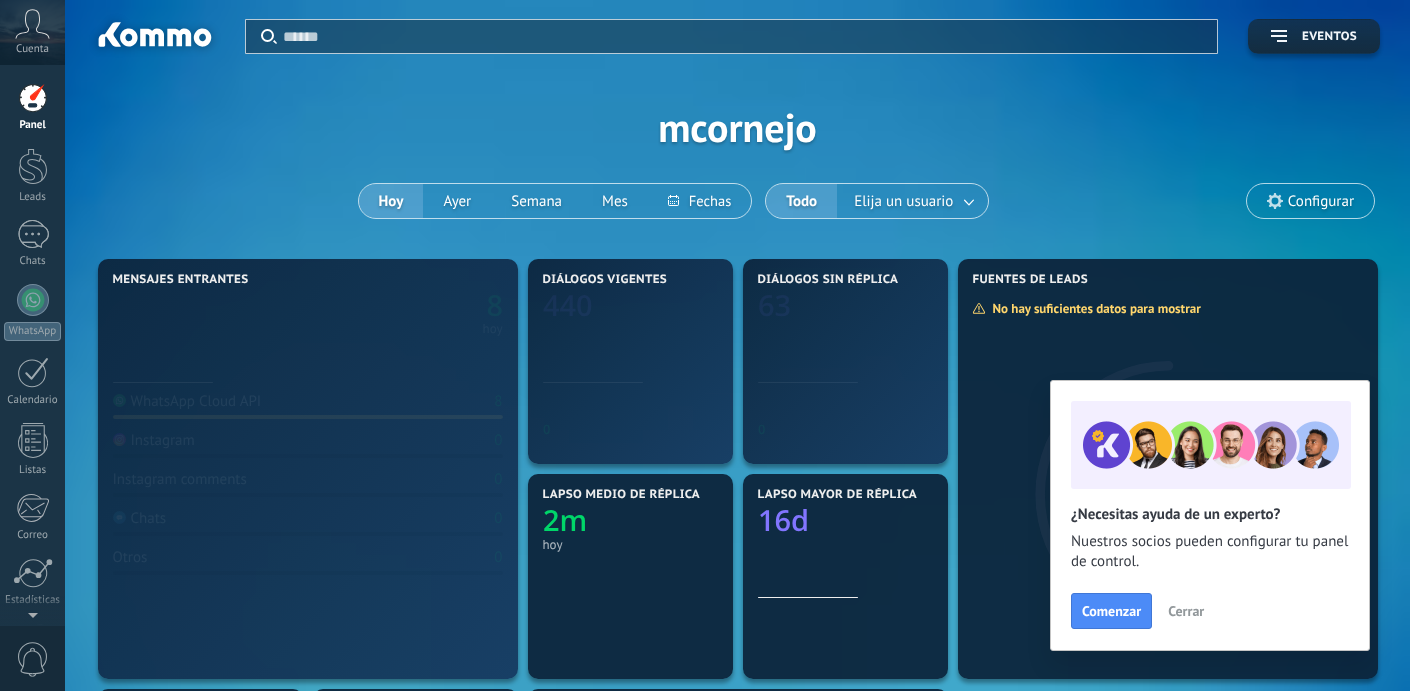 scroll, scrollTop: 0, scrollLeft: 0, axis: both 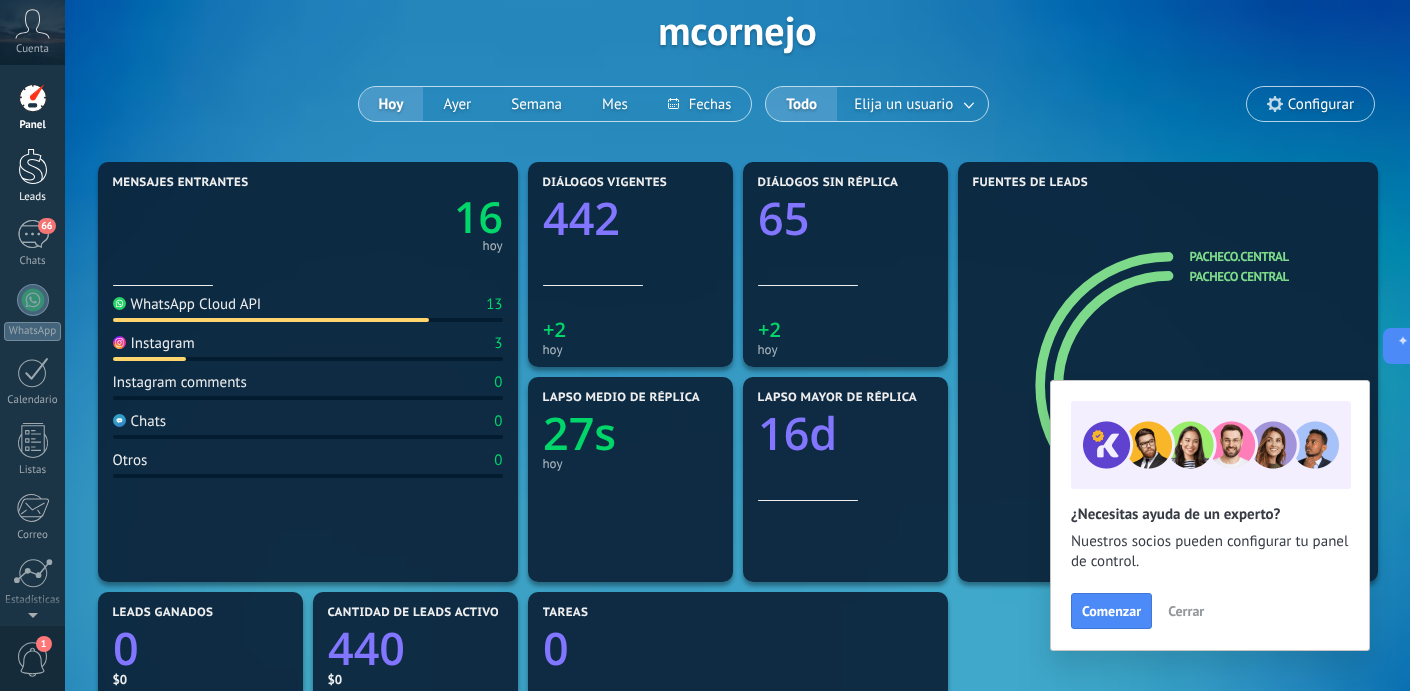 click on "Leads" at bounding box center (33, 197) 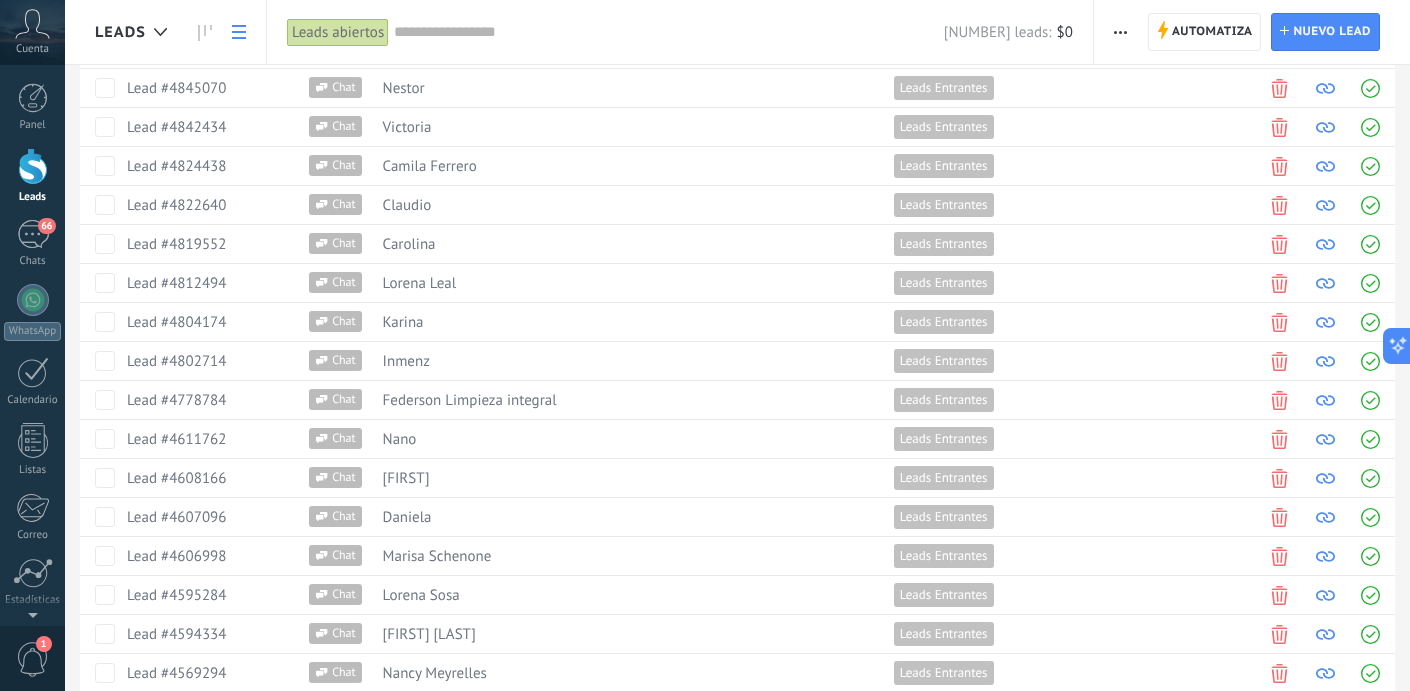 scroll, scrollTop: 0, scrollLeft: 0, axis: both 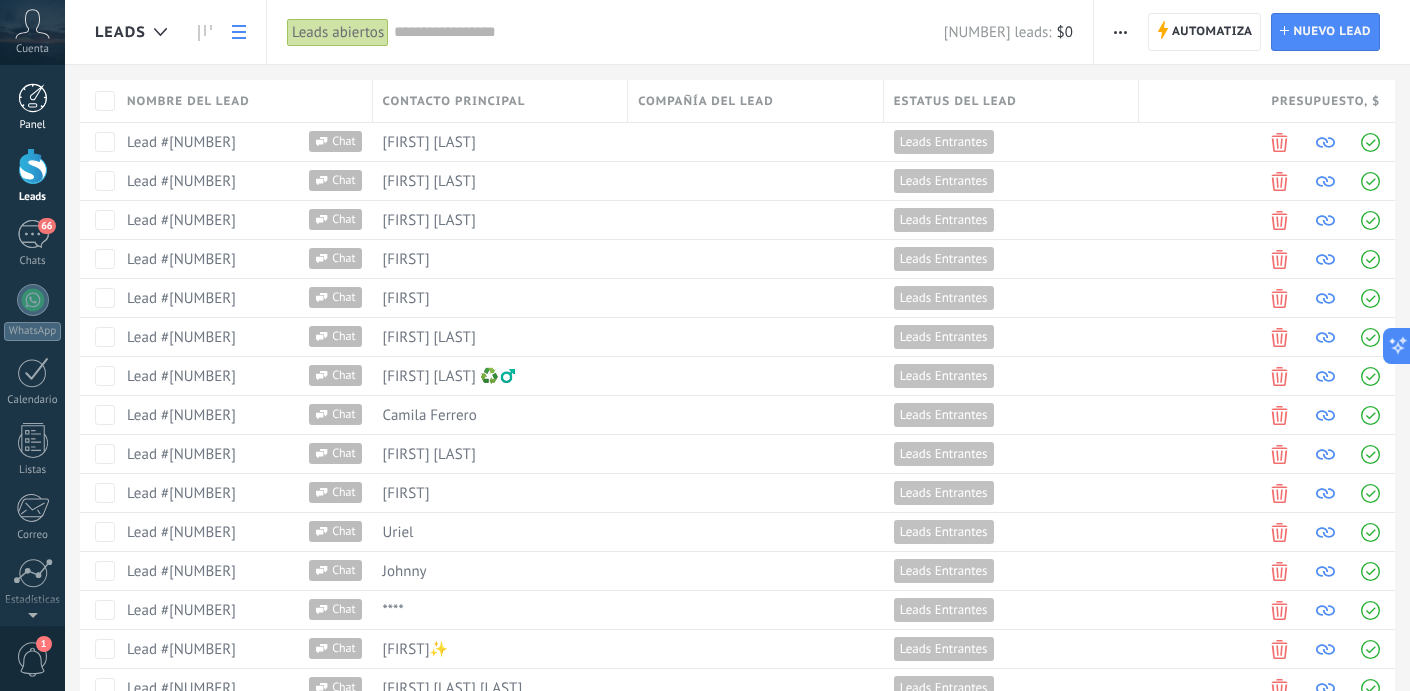 click at bounding box center [33, 98] 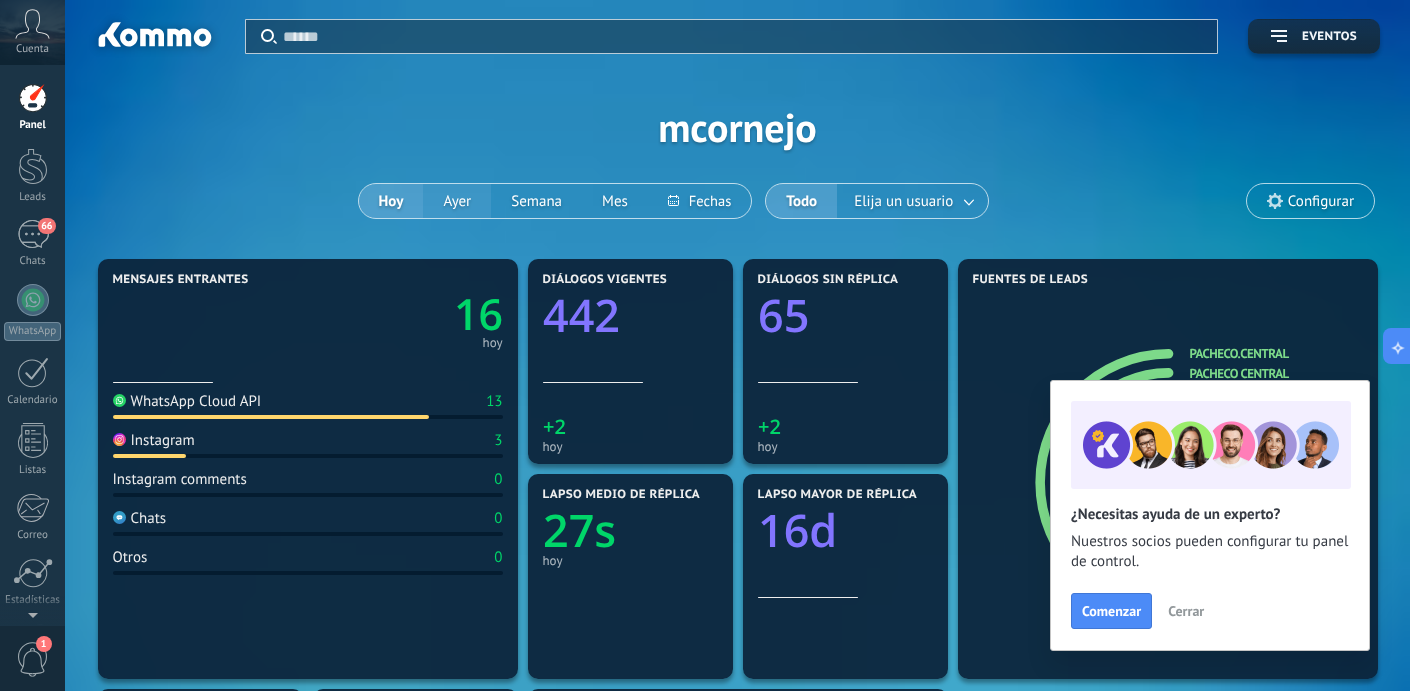 click on "Ayer" at bounding box center [457, 201] 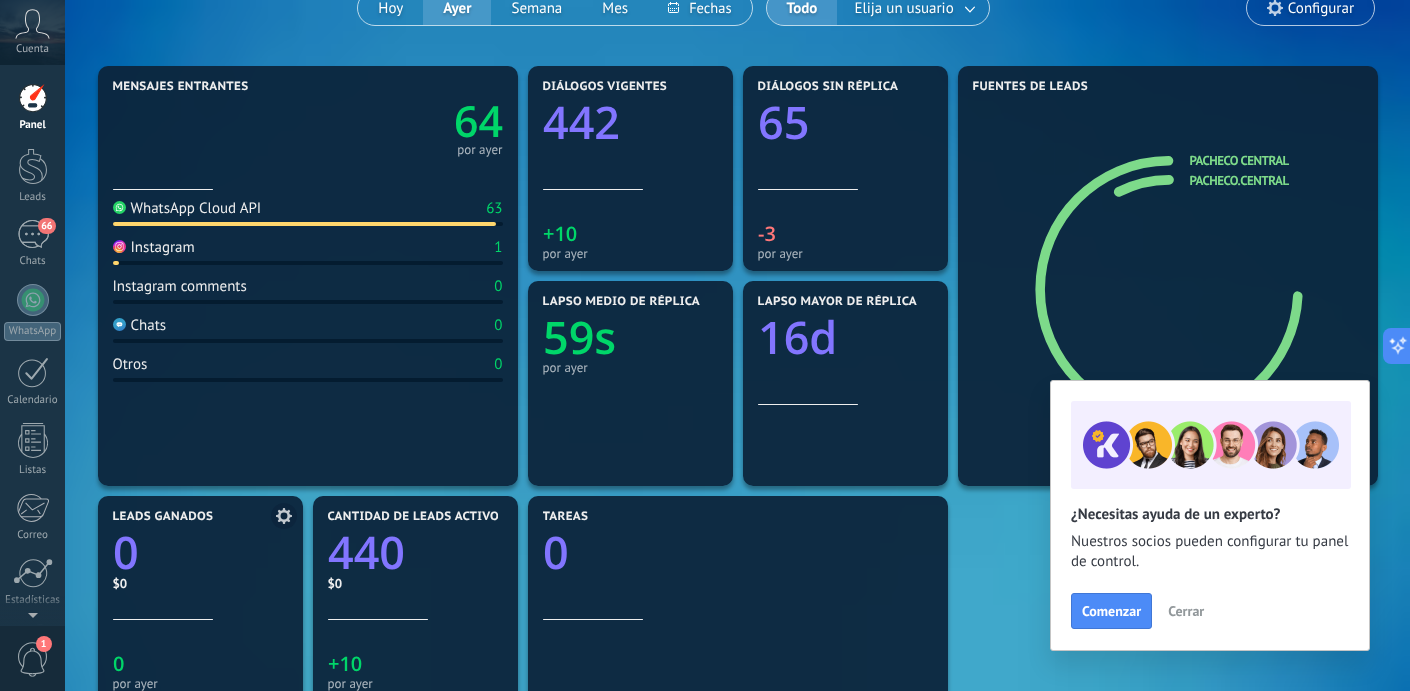 scroll, scrollTop: 0, scrollLeft: 0, axis: both 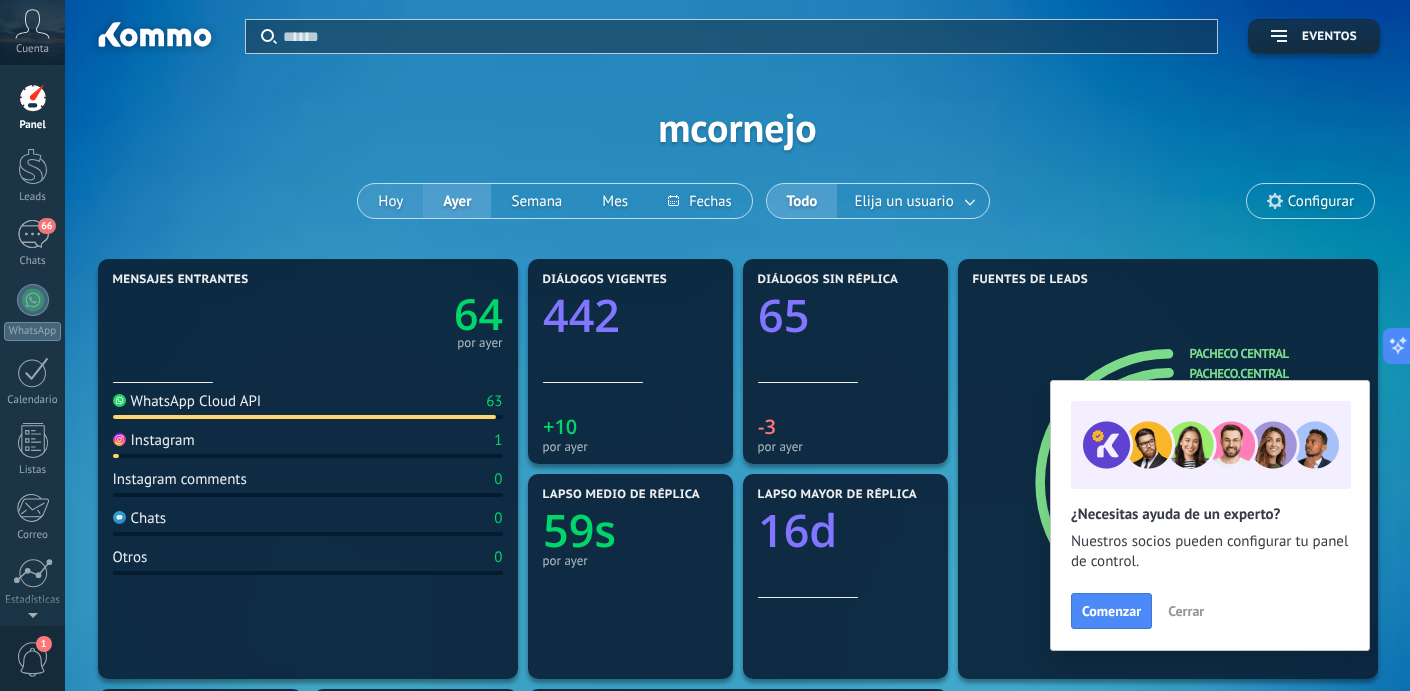click on "Hoy" at bounding box center (390, 201) 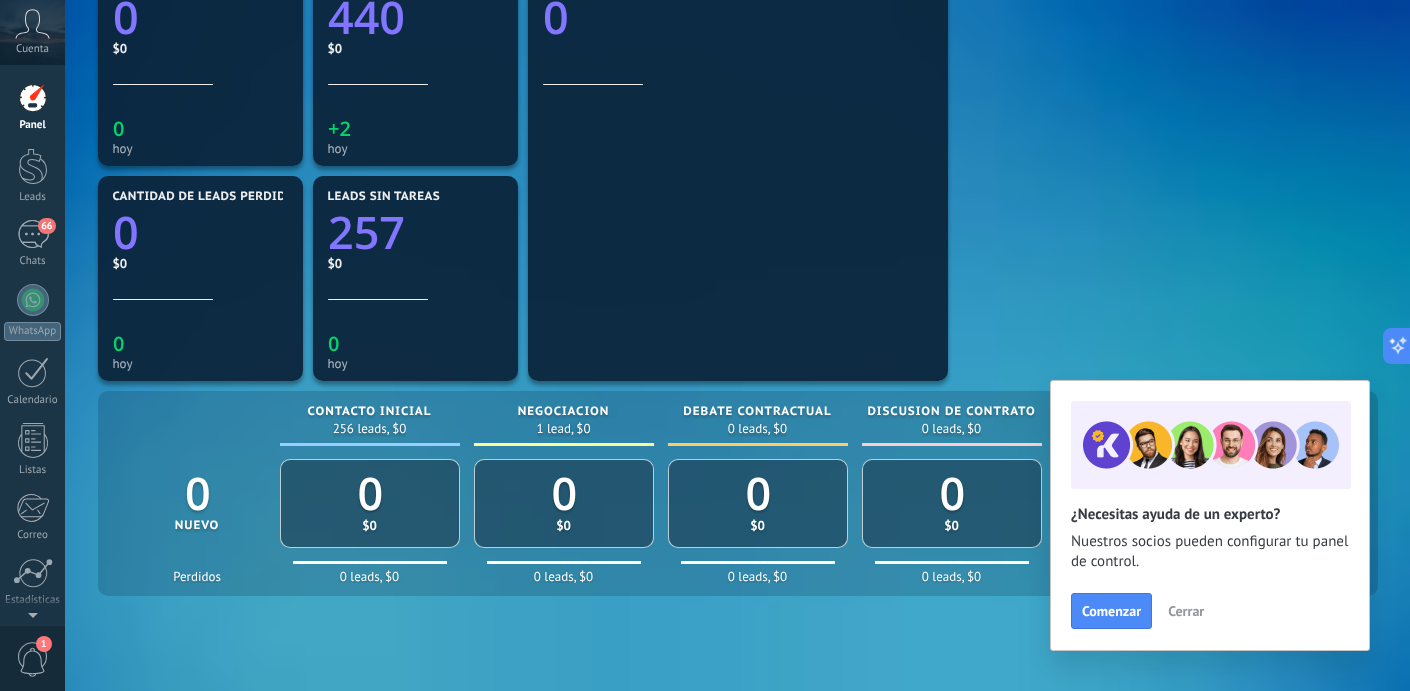 scroll, scrollTop: 725, scrollLeft: 0, axis: vertical 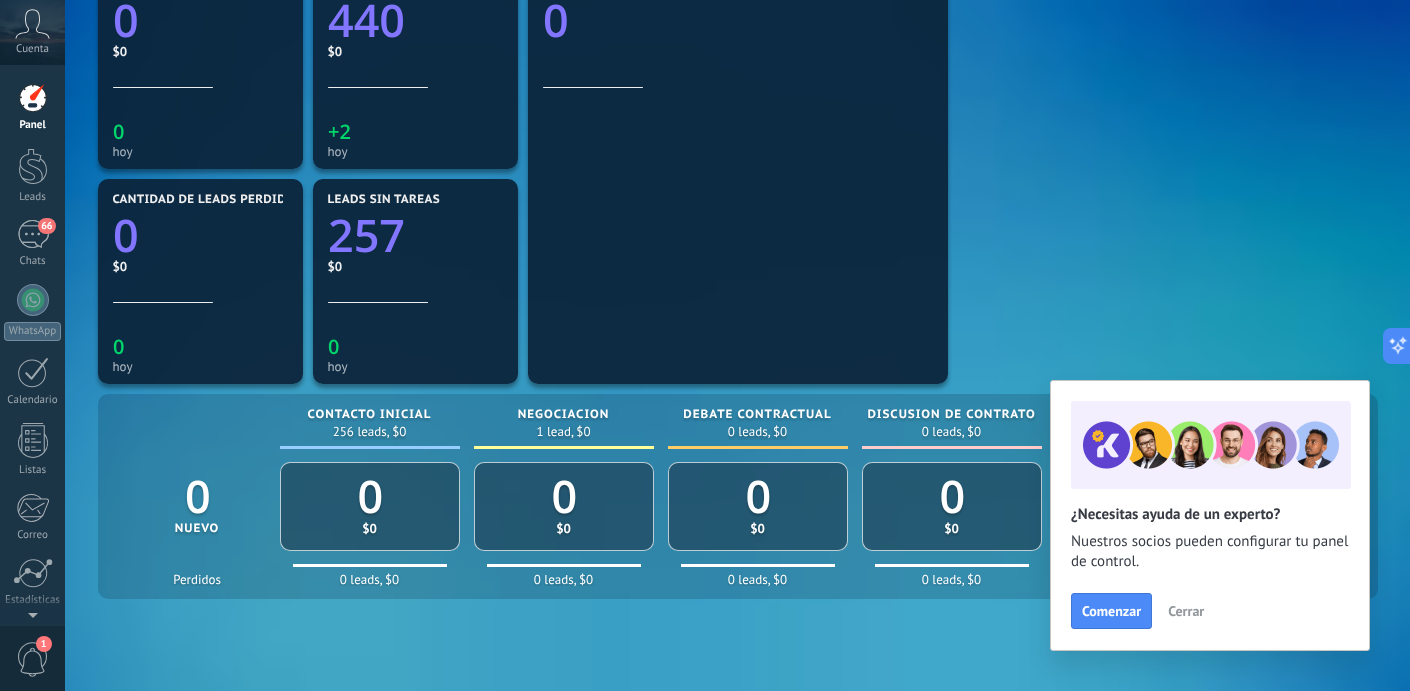 click on "Cerrar" at bounding box center (1186, 611) 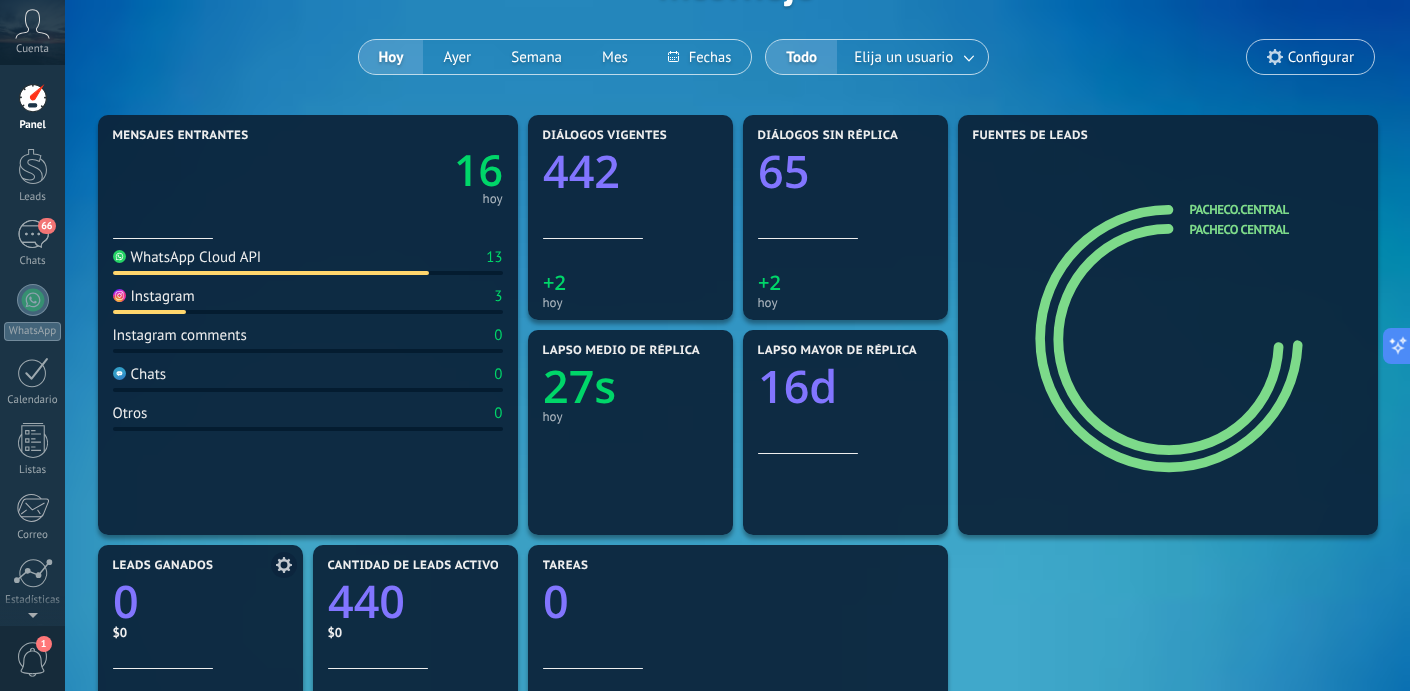 scroll, scrollTop: 241, scrollLeft: 0, axis: vertical 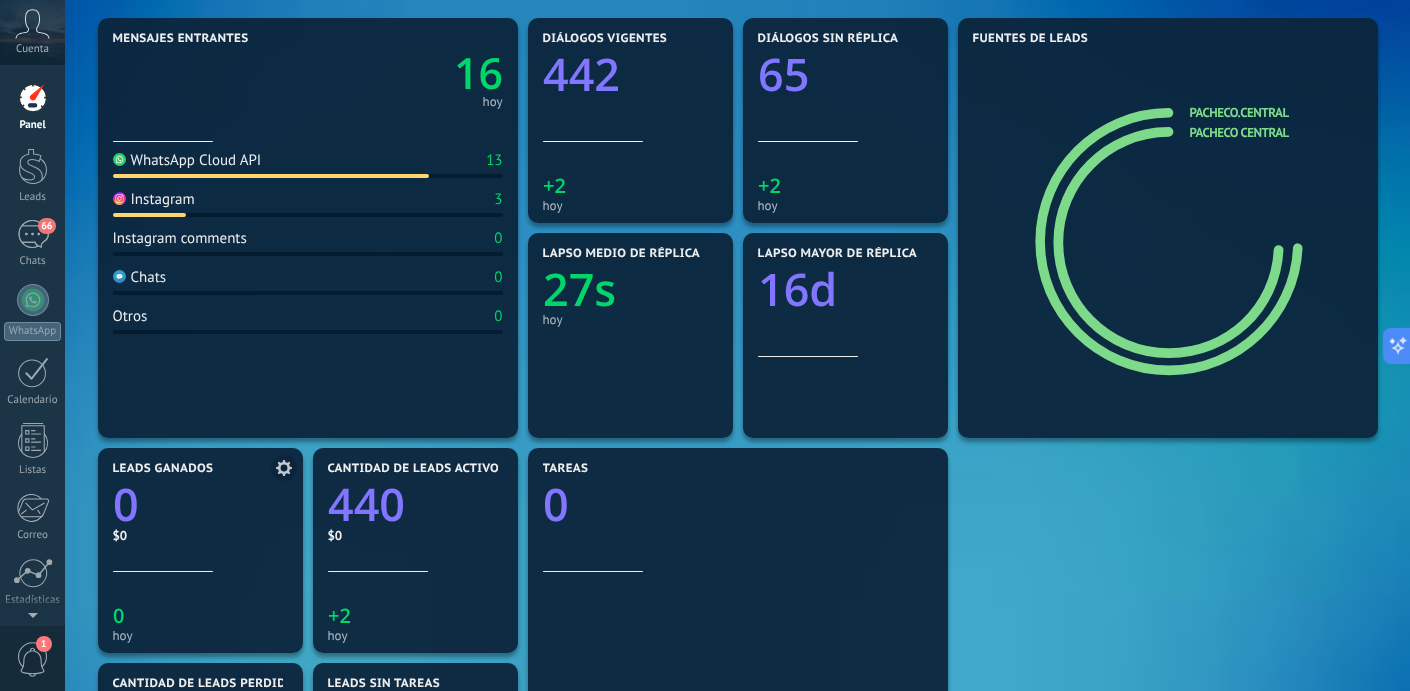click on "0" 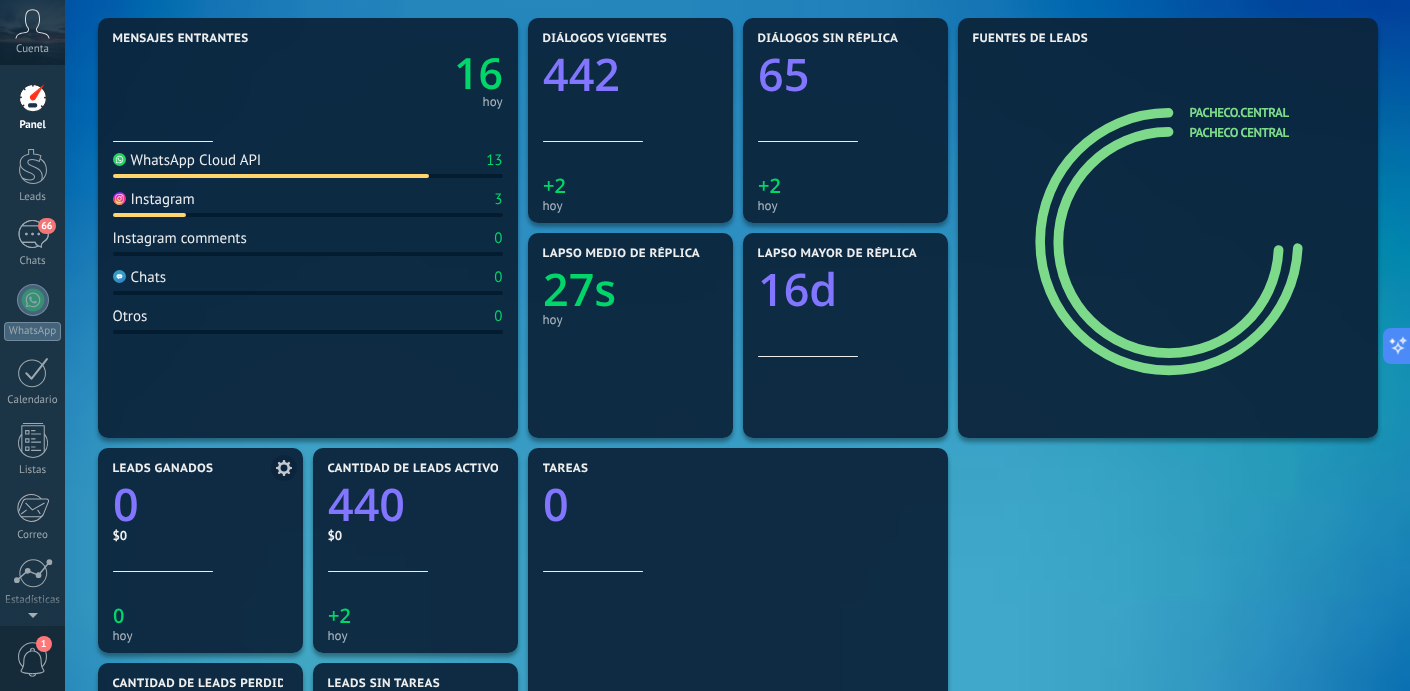 click 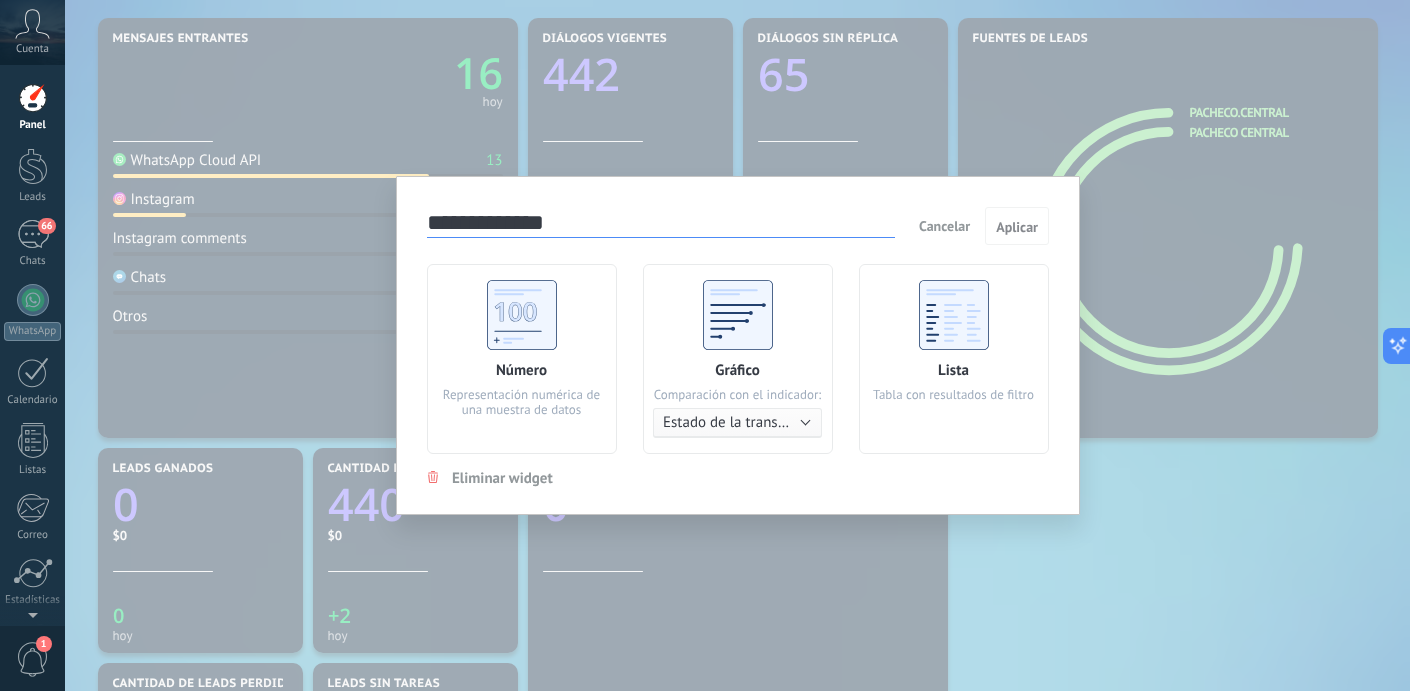 click on "Representación numérica de una muestra de datos" at bounding box center (521, 402) 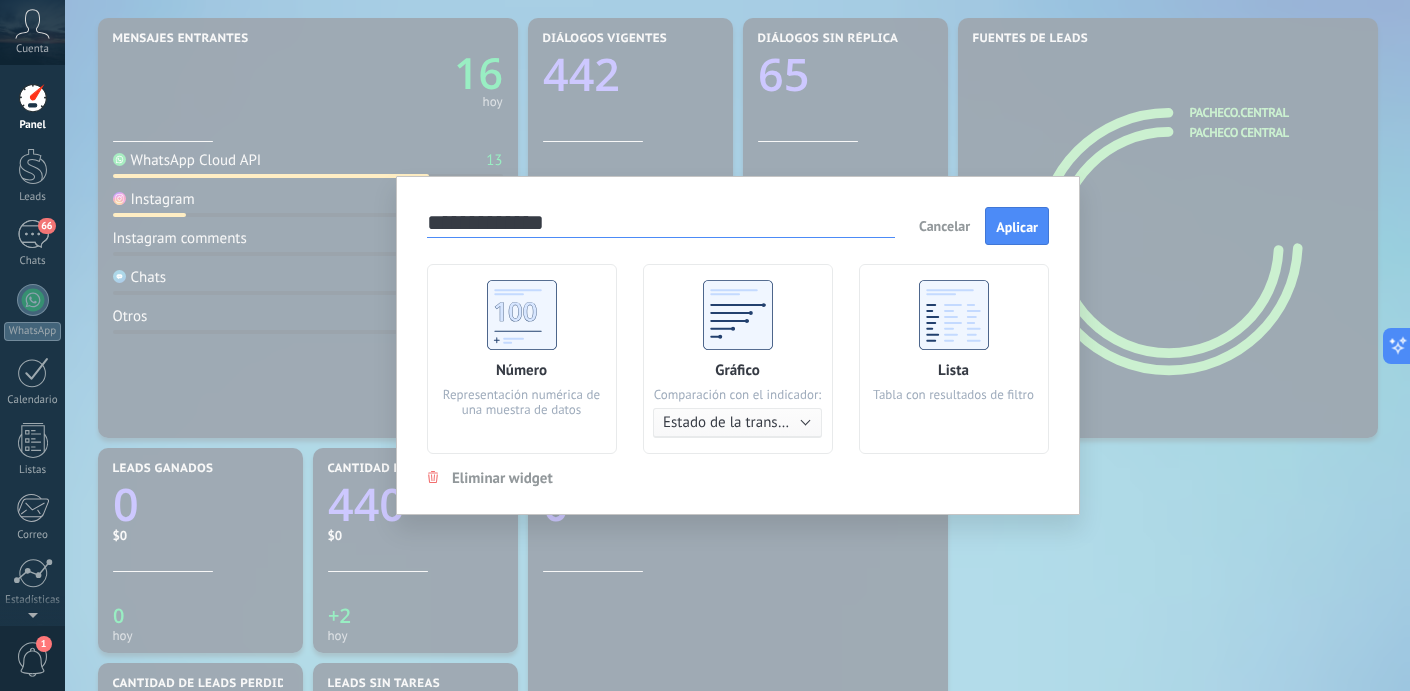click on "Estado de la transacción" at bounding box center (741, 422) 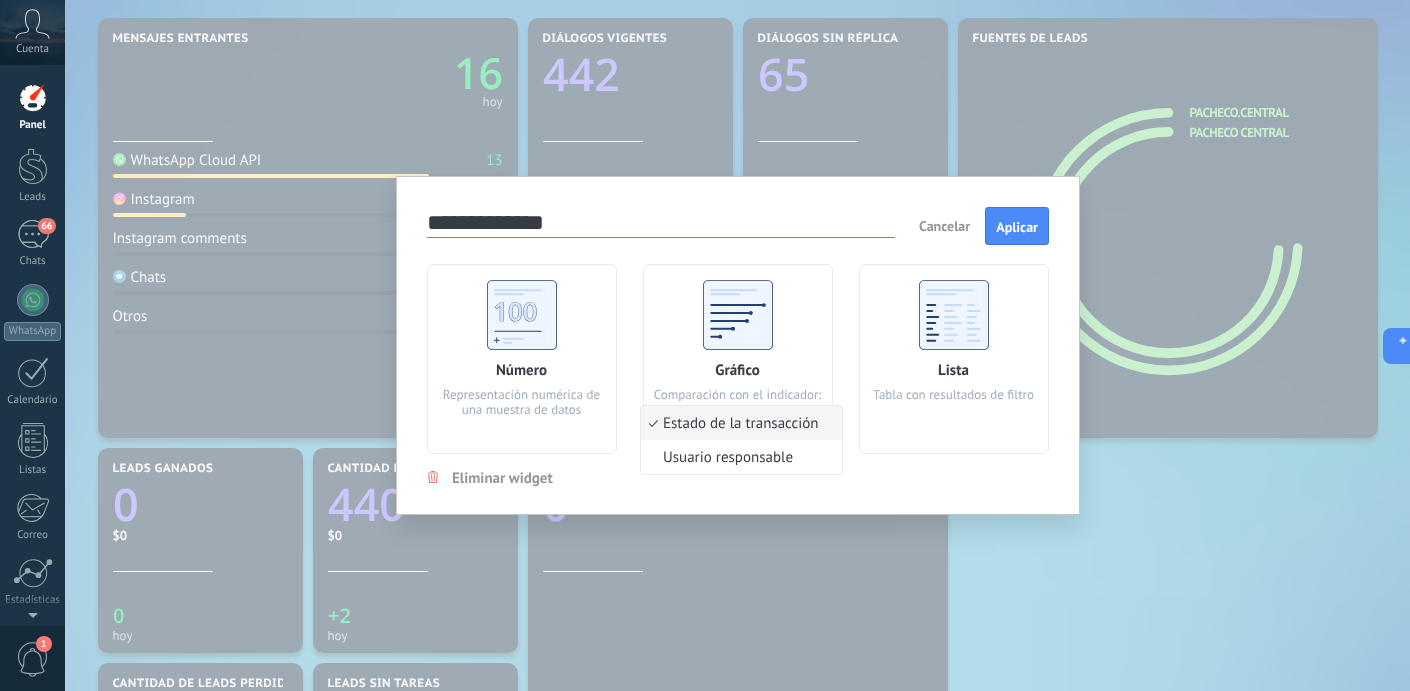 click on "Lista Tabla con resultados de filtro" at bounding box center (954, 359) 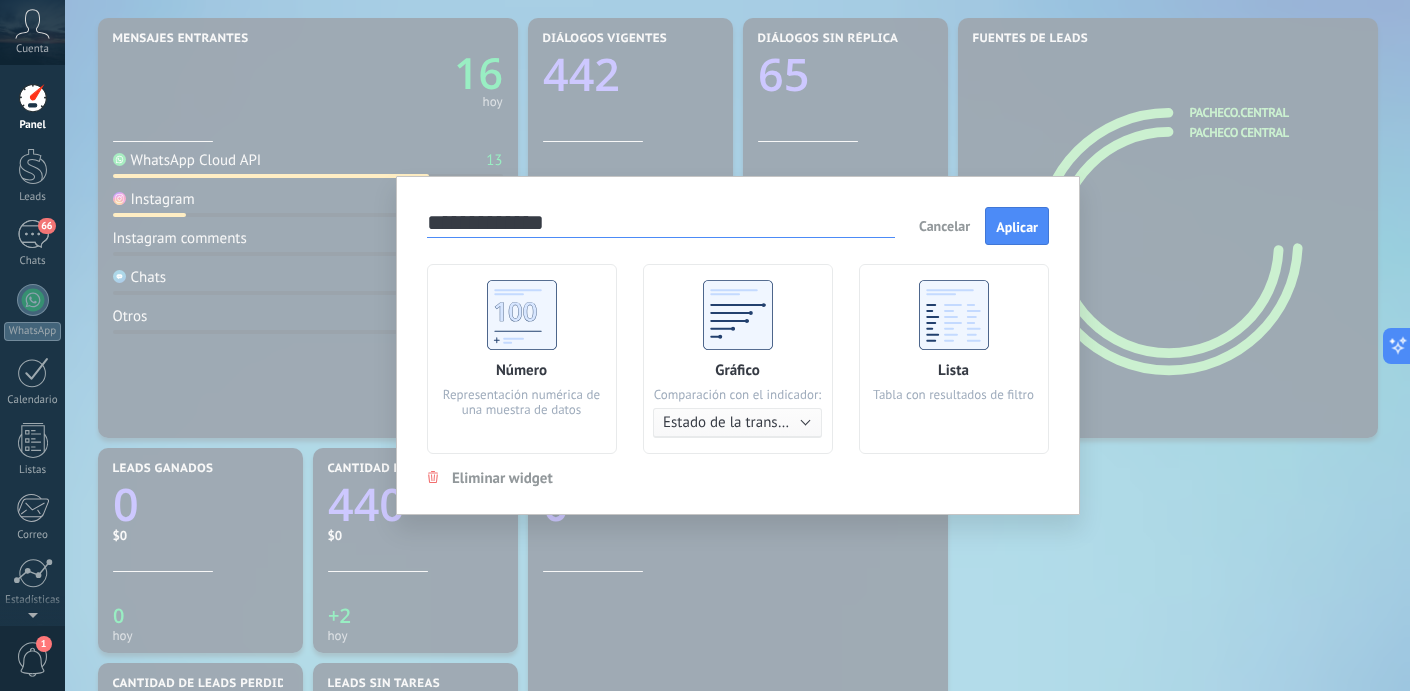 click 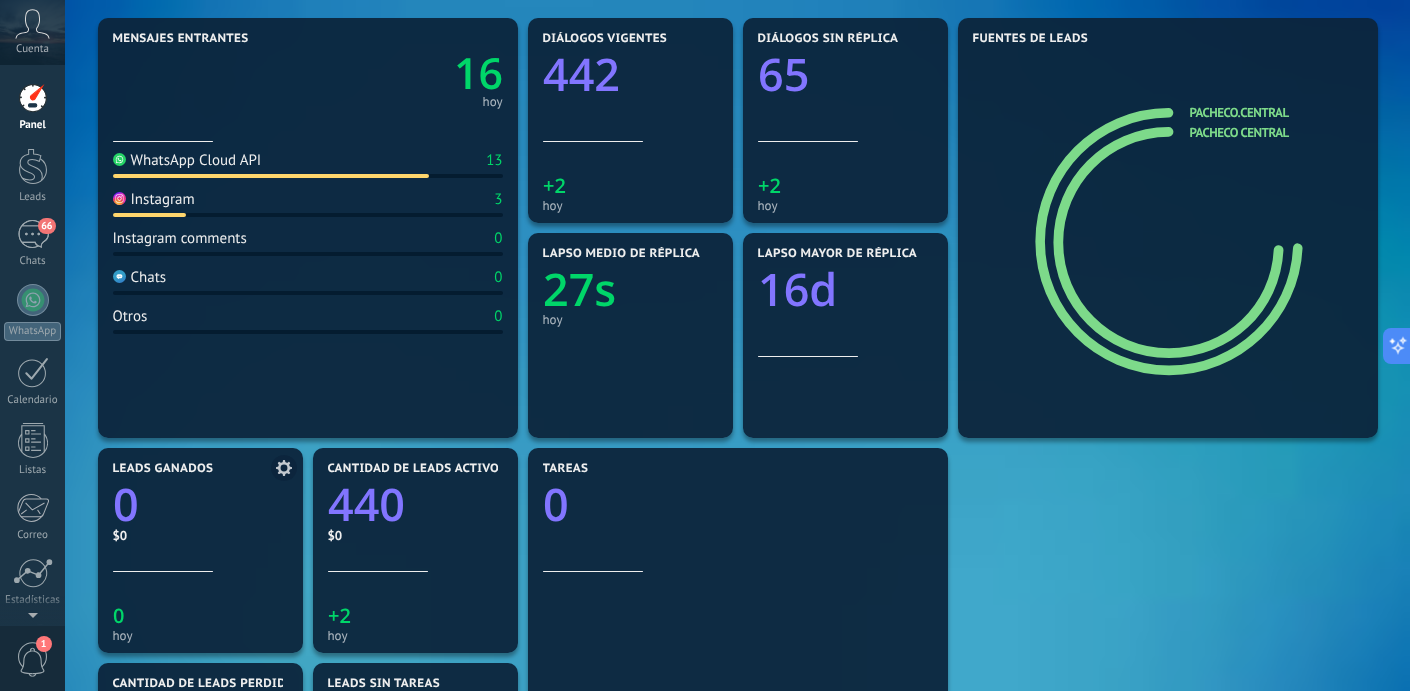 click on "0" 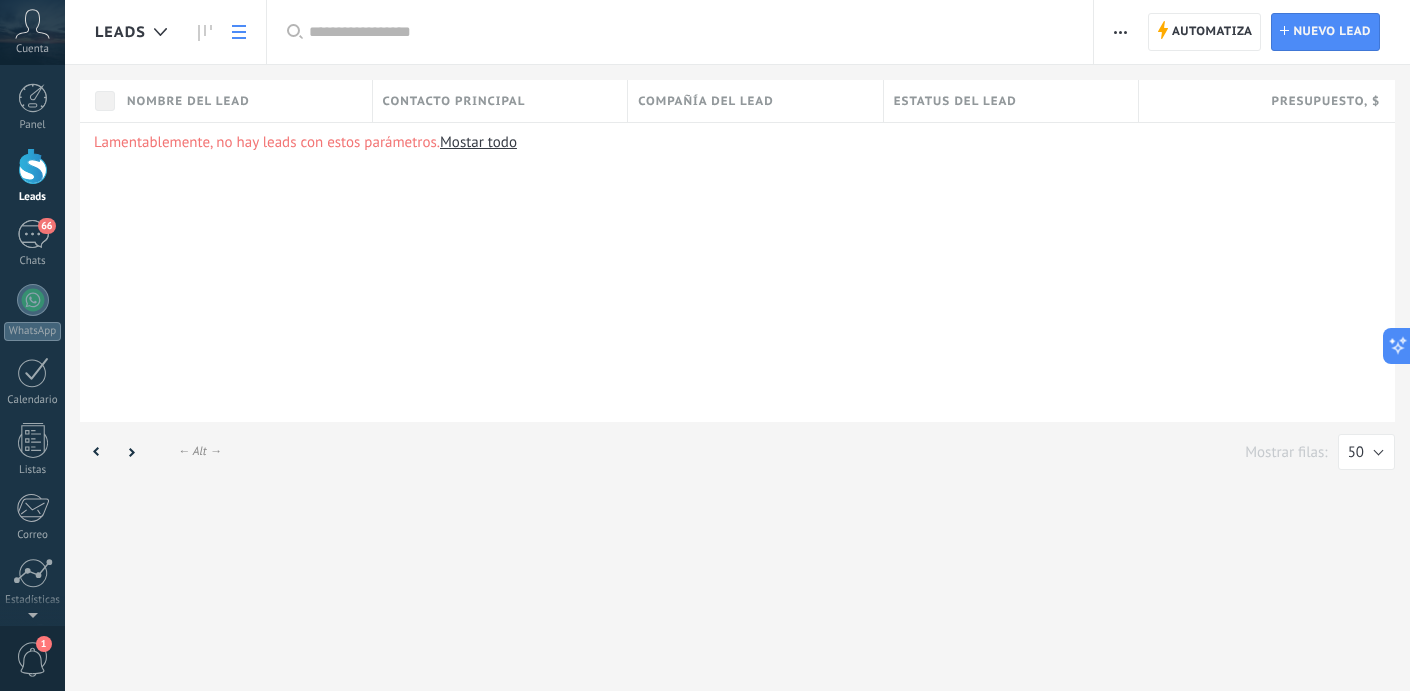 scroll, scrollTop: 0, scrollLeft: 0, axis: both 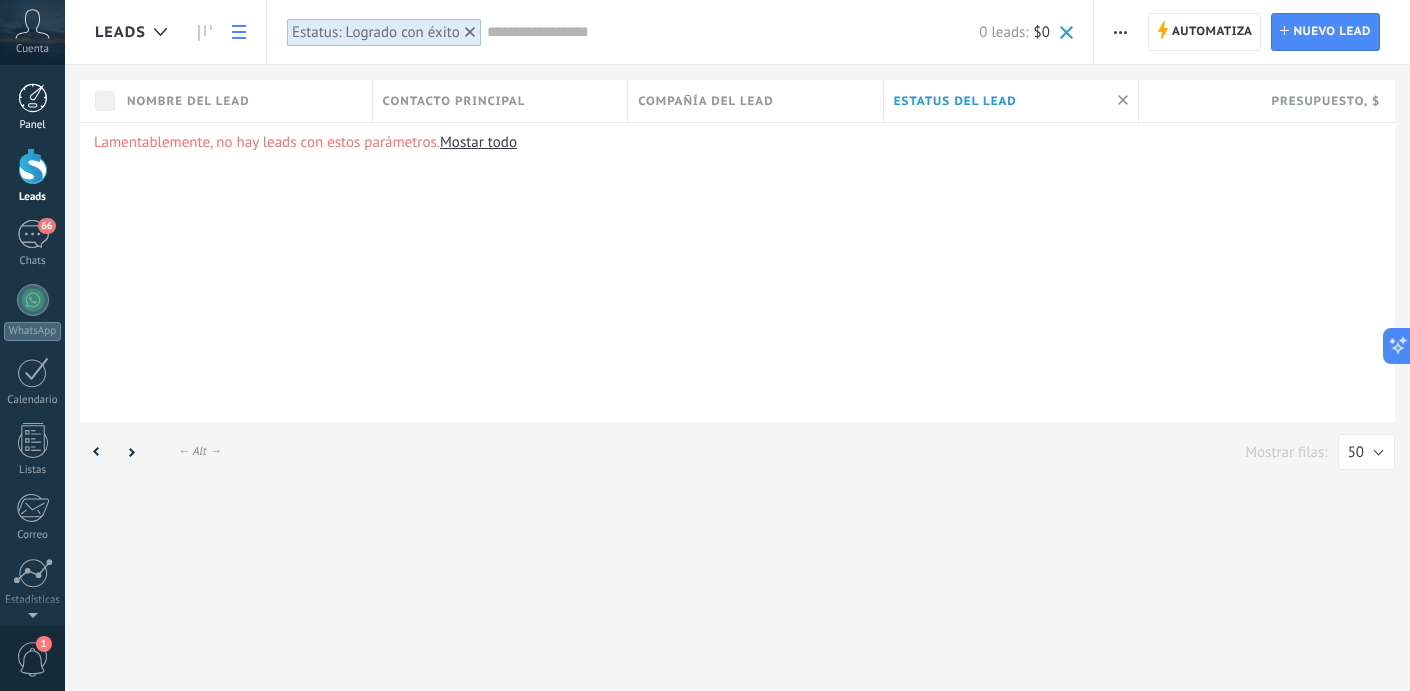 click at bounding box center [33, 98] 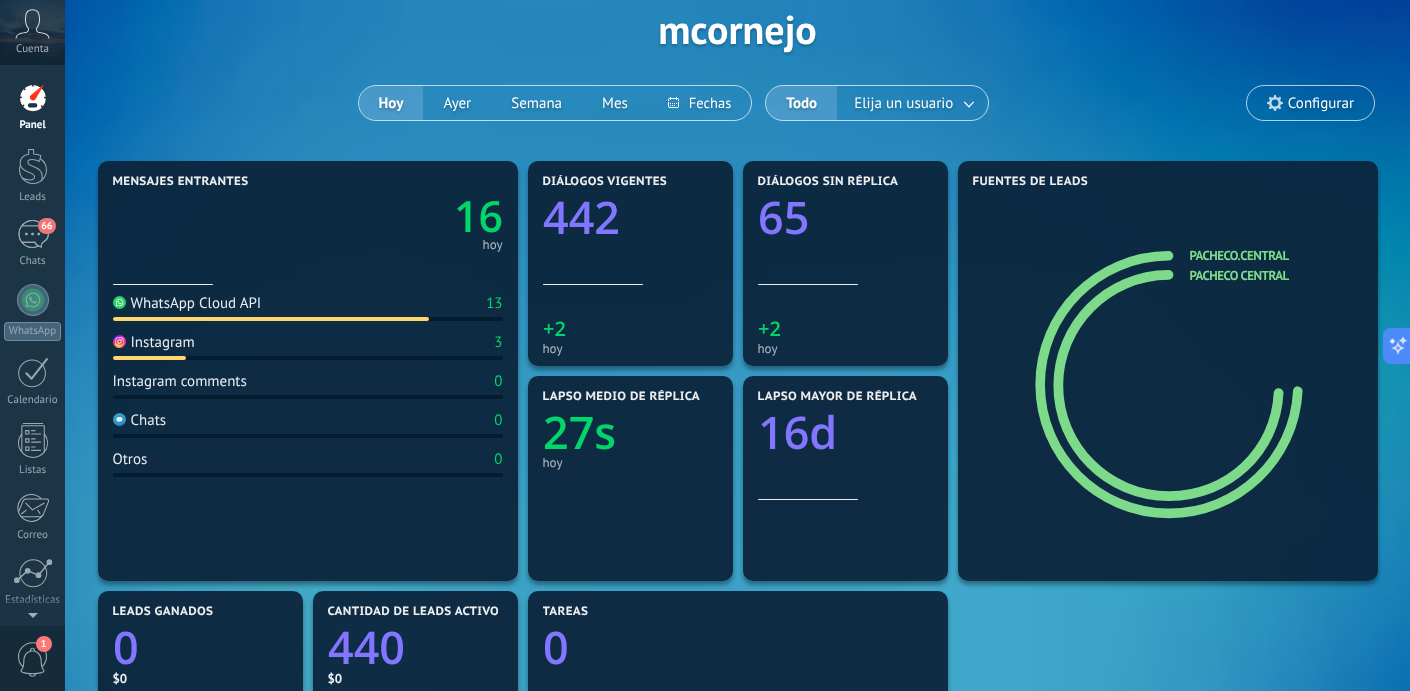 scroll, scrollTop: 0, scrollLeft: 0, axis: both 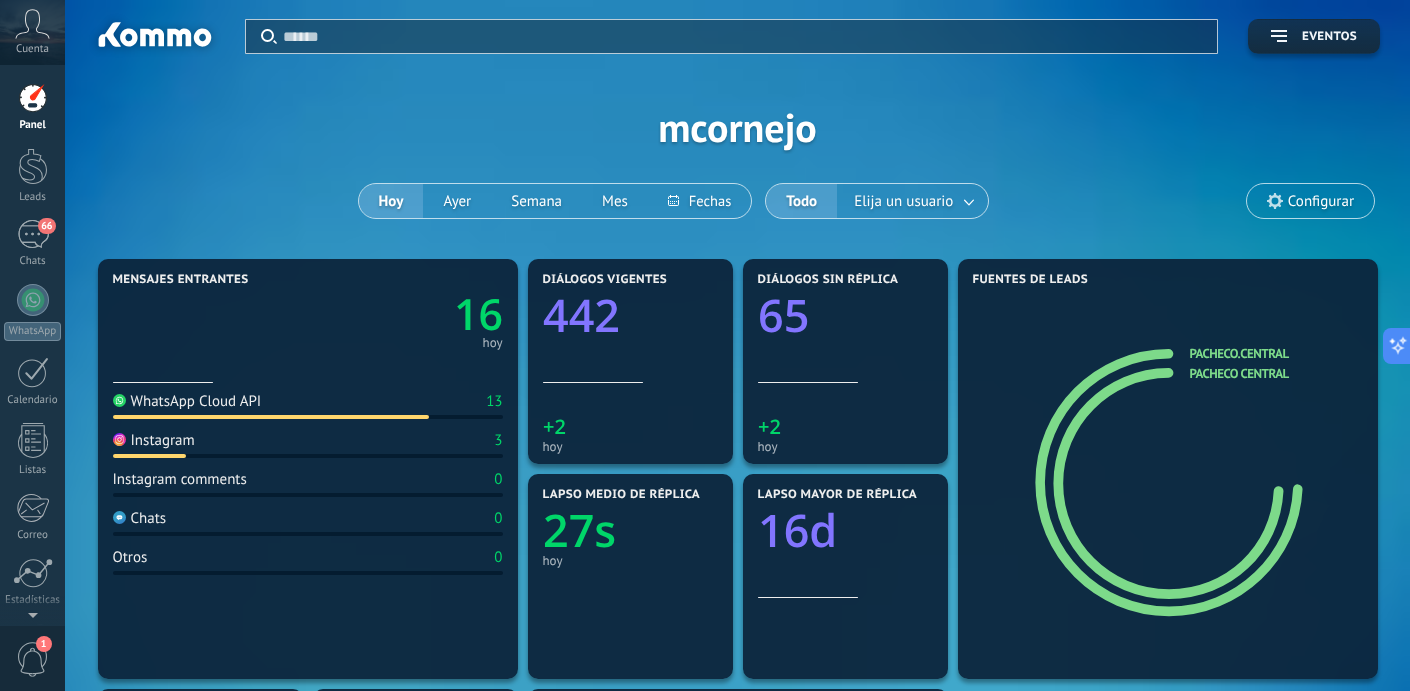 click on "Configurar" at bounding box center [1310, 201] 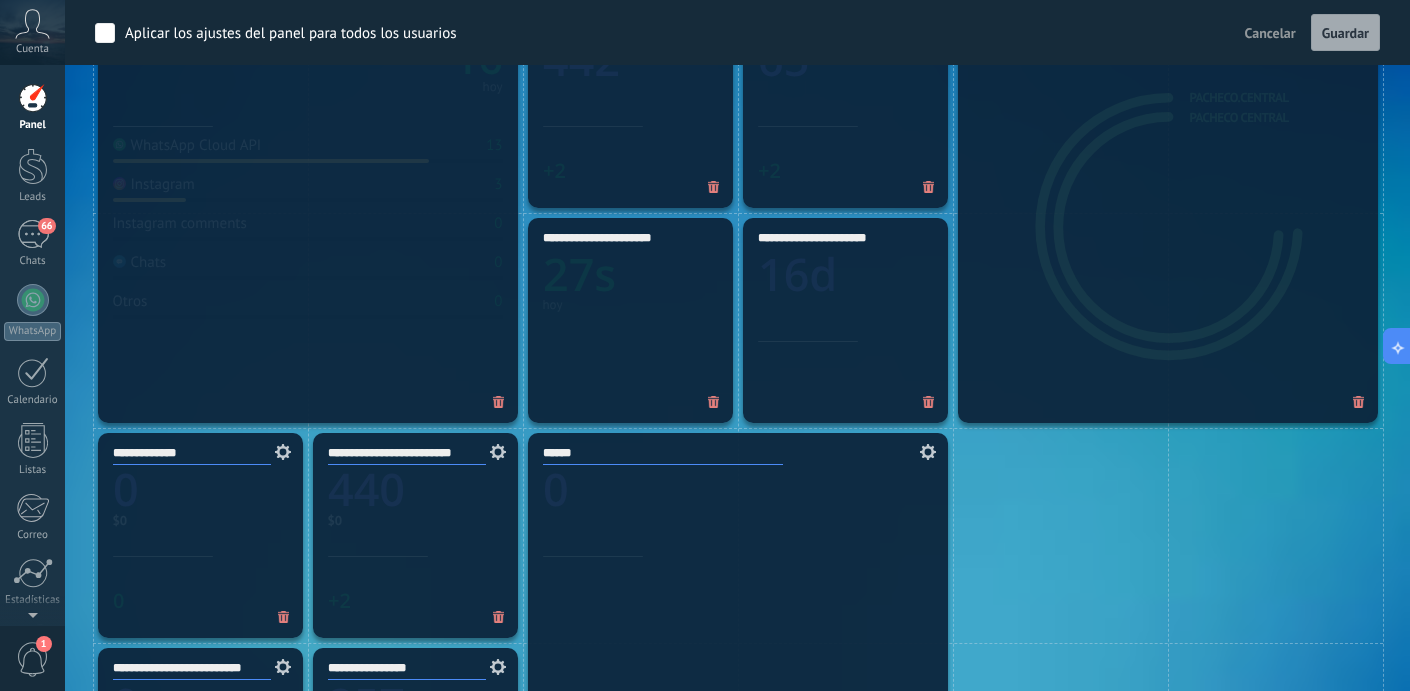 scroll, scrollTop: 768, scrollLeft: 0, axis: vertical 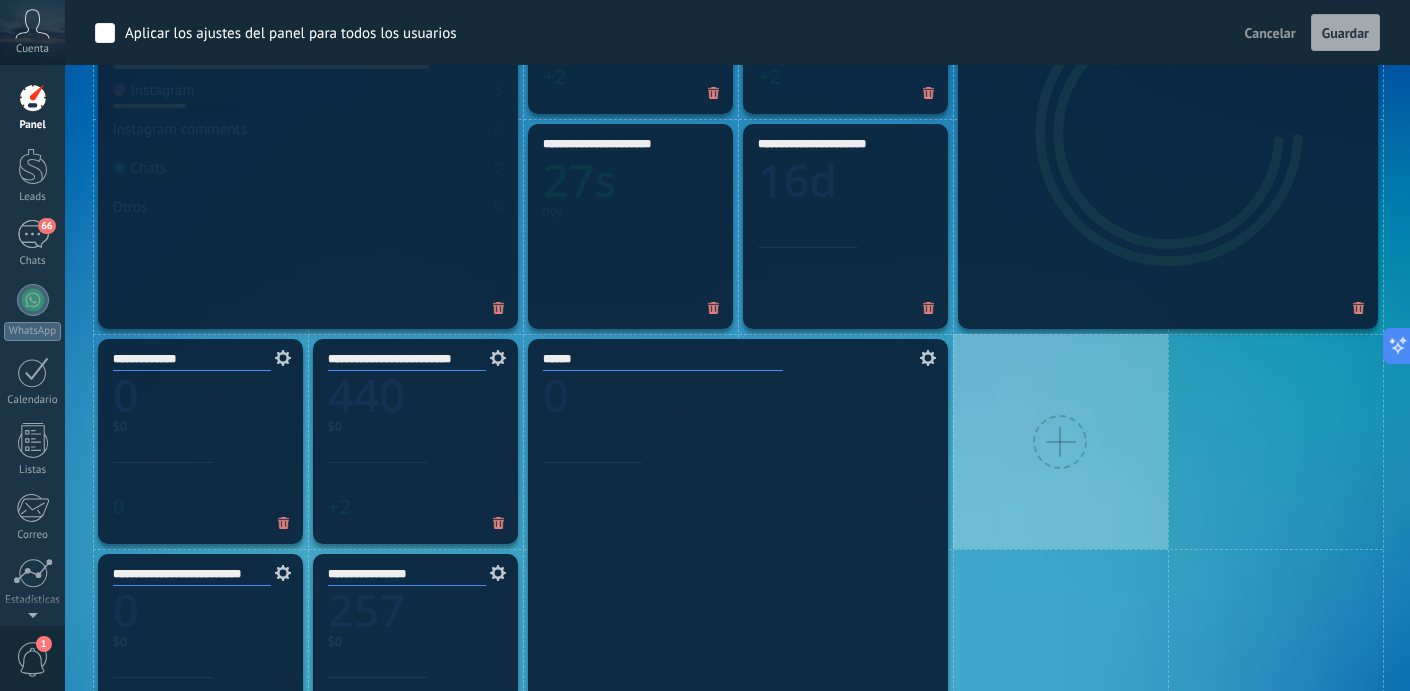 click at bounding box center (1060, 442) 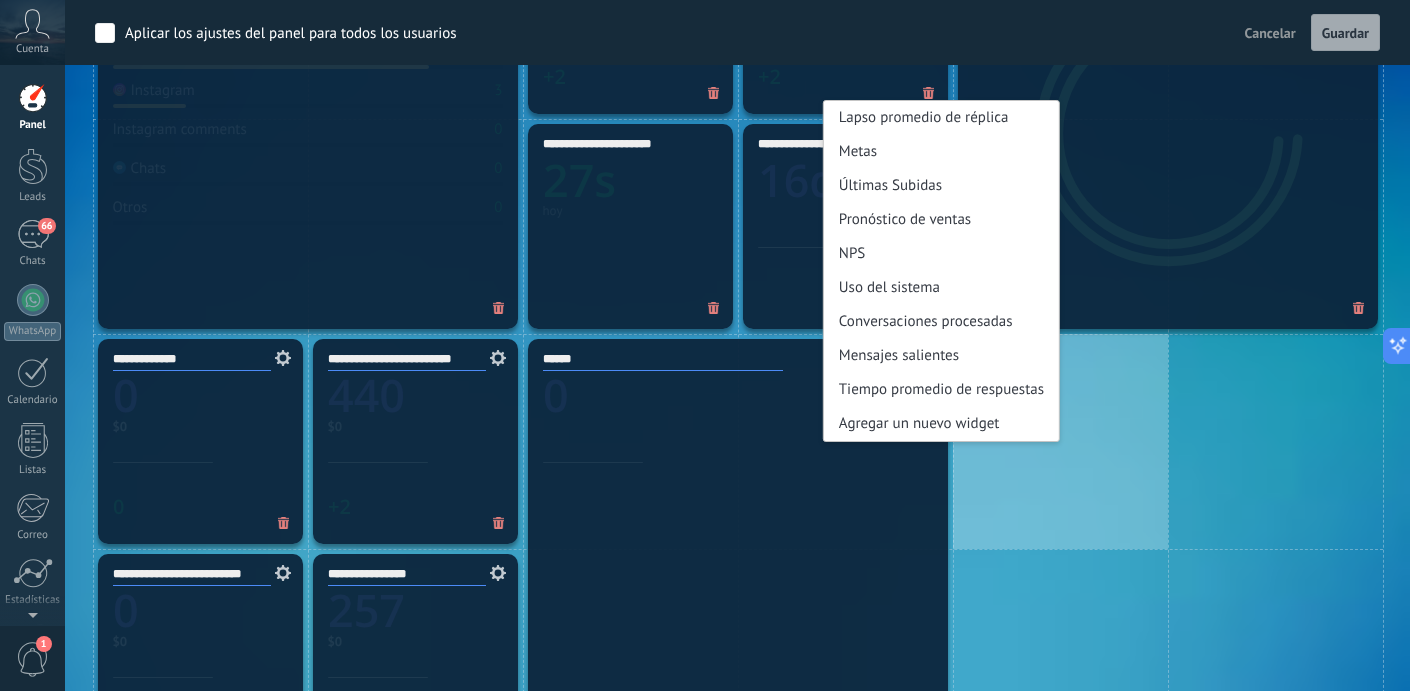 click on "Lapso promedio de réplica Metas Últimas Subidas Pronóstico de ventas NPS Uso del sistema Conversaciones procesadas Mensajes salientes Tiempo promedio de respuestas Agregar un nuevo widget" at bounding box center (1060, 441) 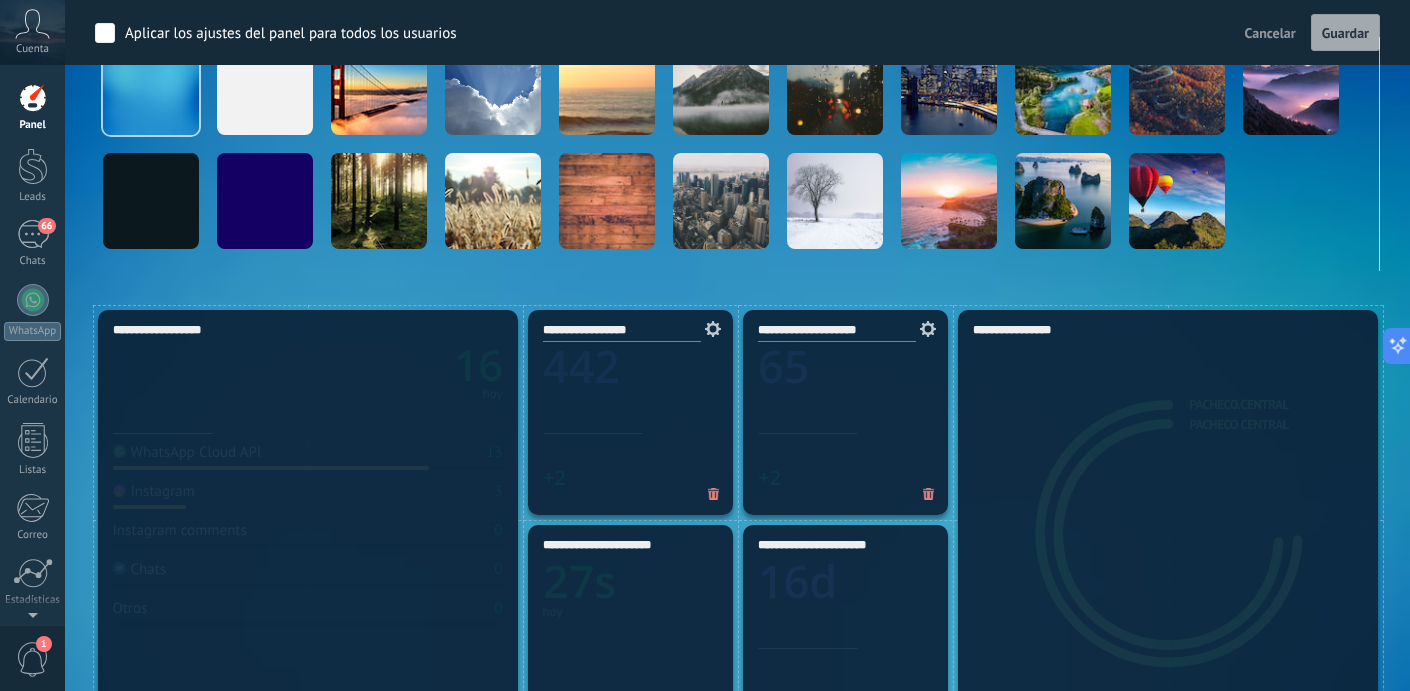 scroll, scrollTop: 0, scrollLeft: 0, axis: both 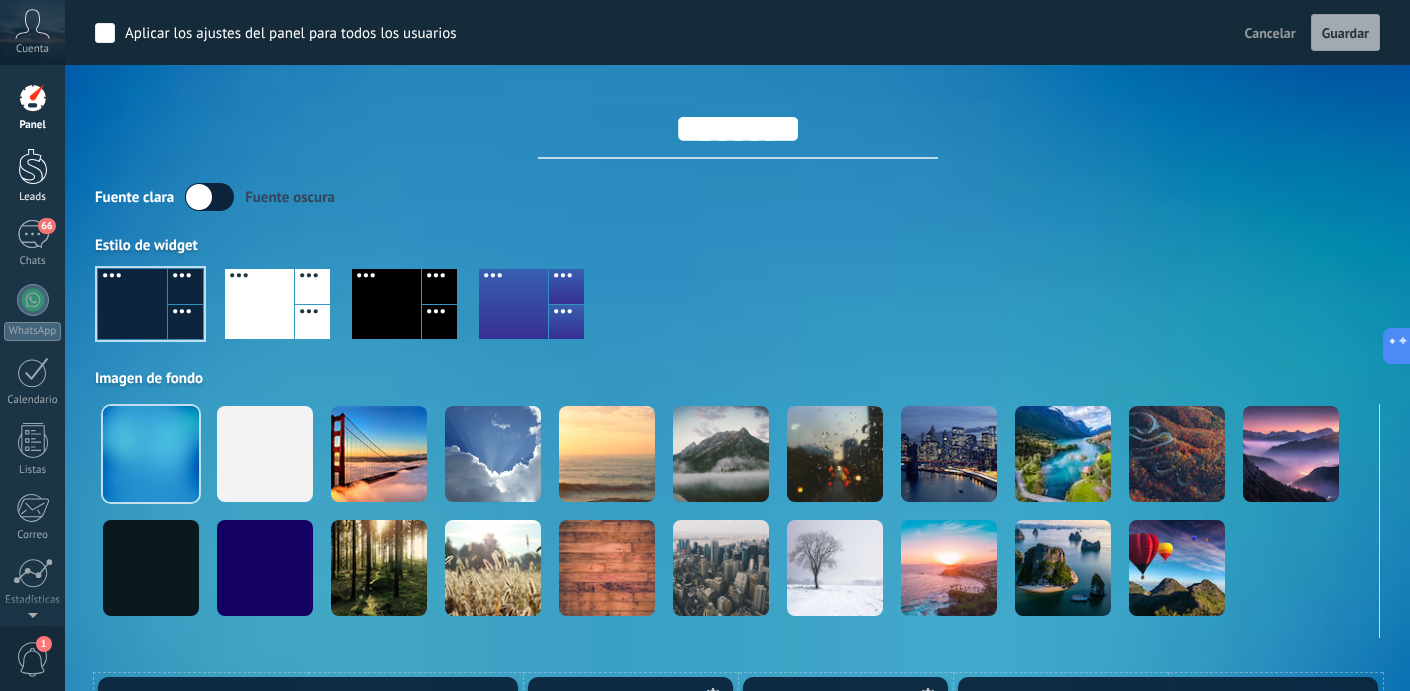 click at bounding box center [33, 166] 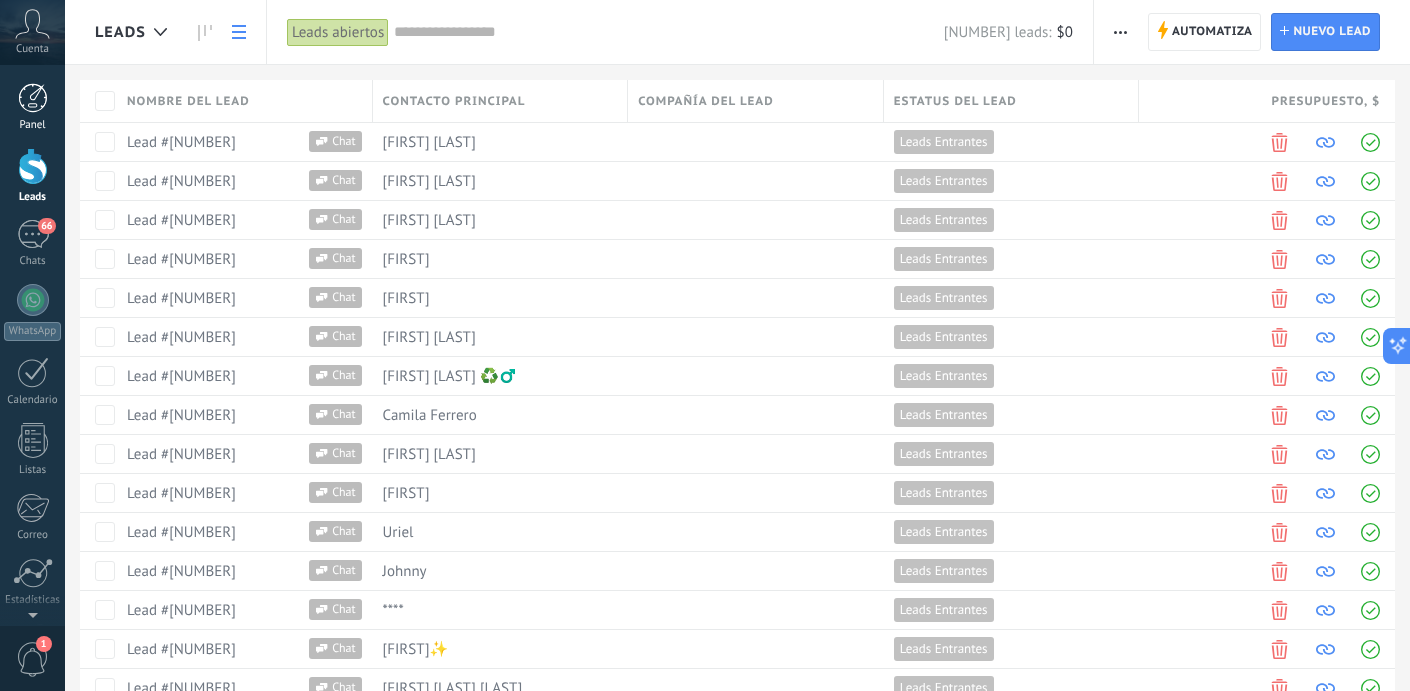 click on "Panel" at bounding box center (33, 125) 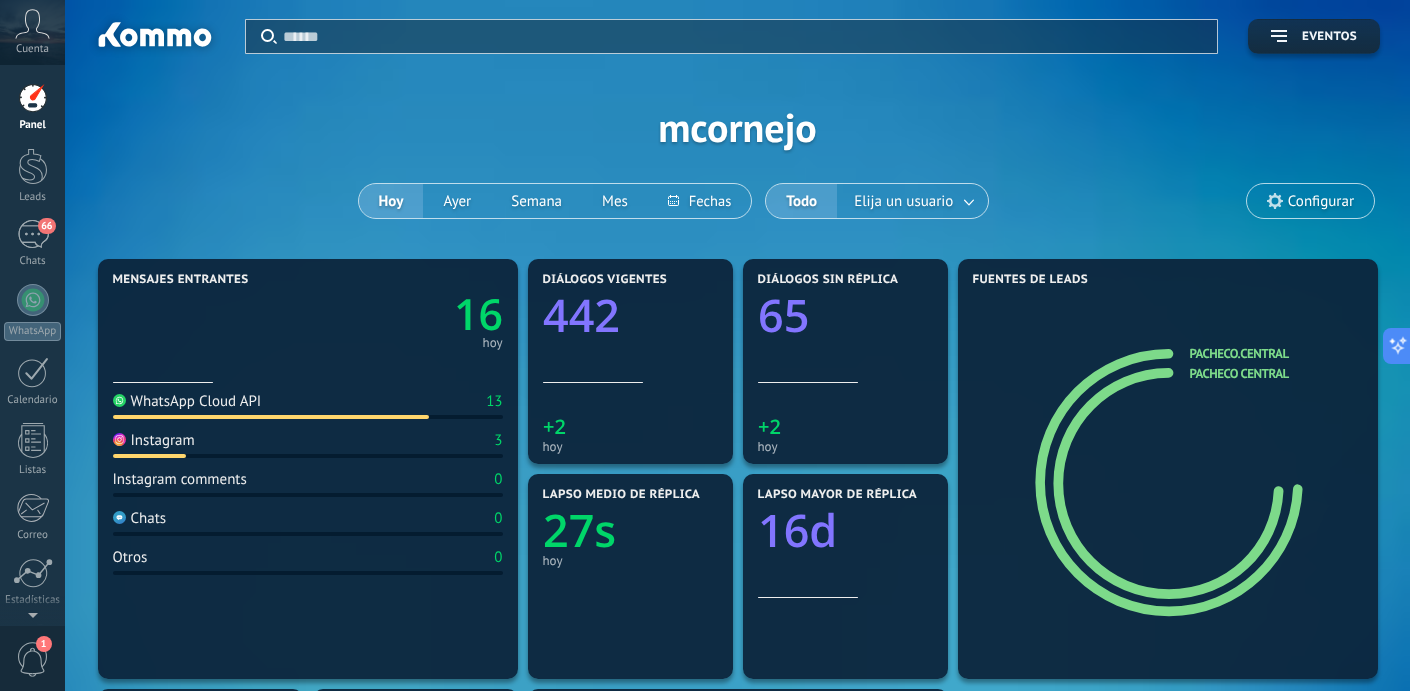 click 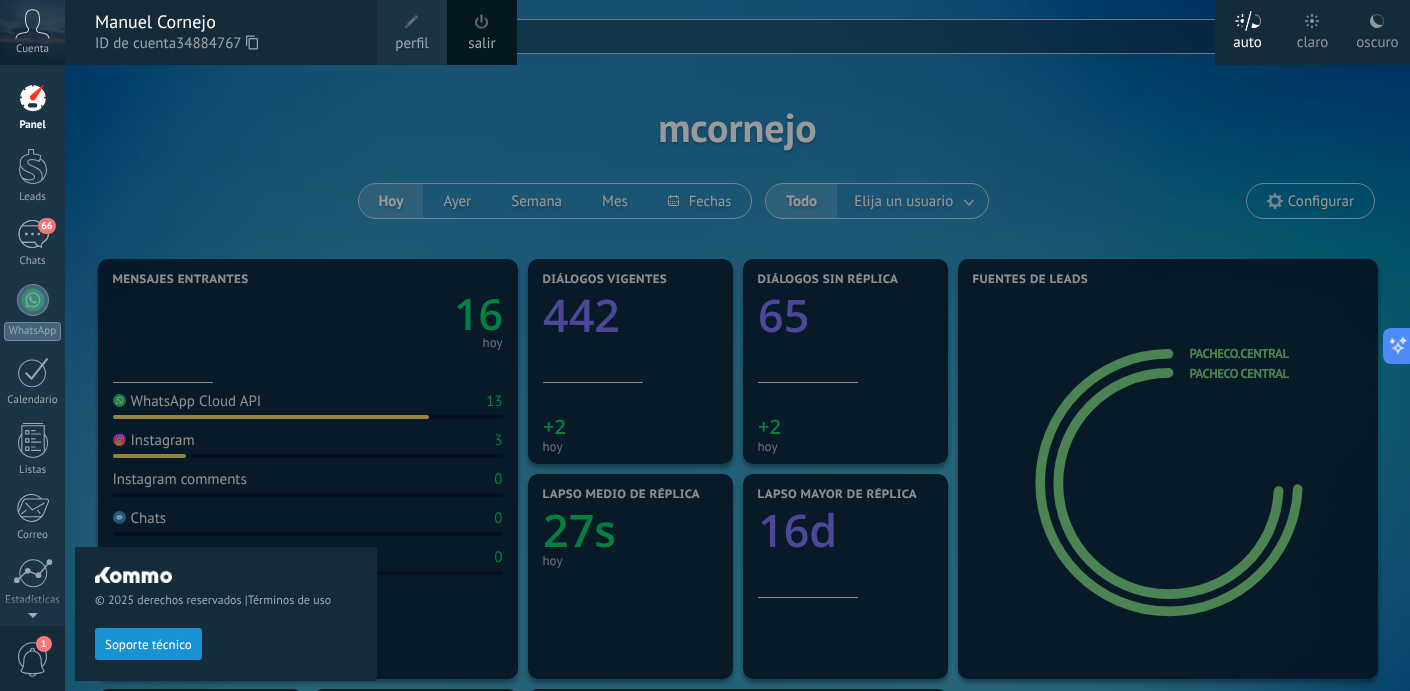 click on "Manuel Cornejo" at bounding box center (226, 22) 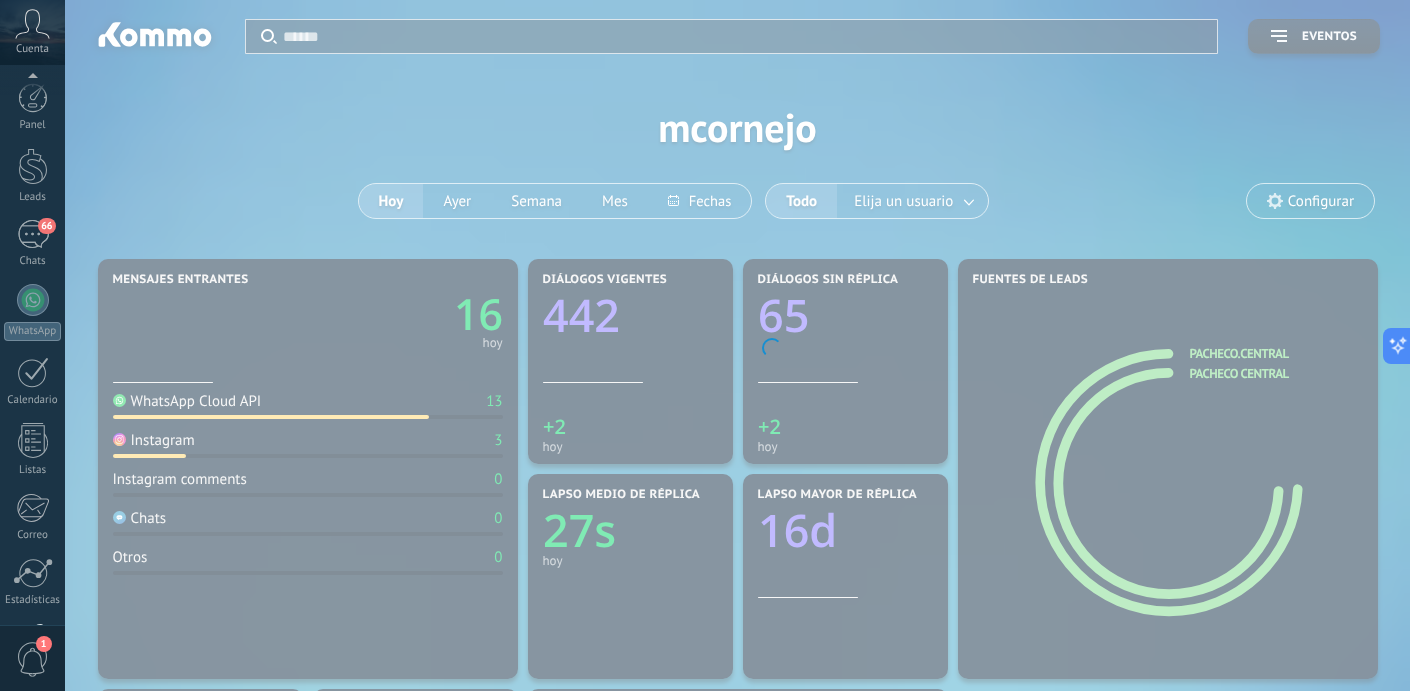 scroll, scrollTop: 141, scrollLeft: 0, axis: vertical 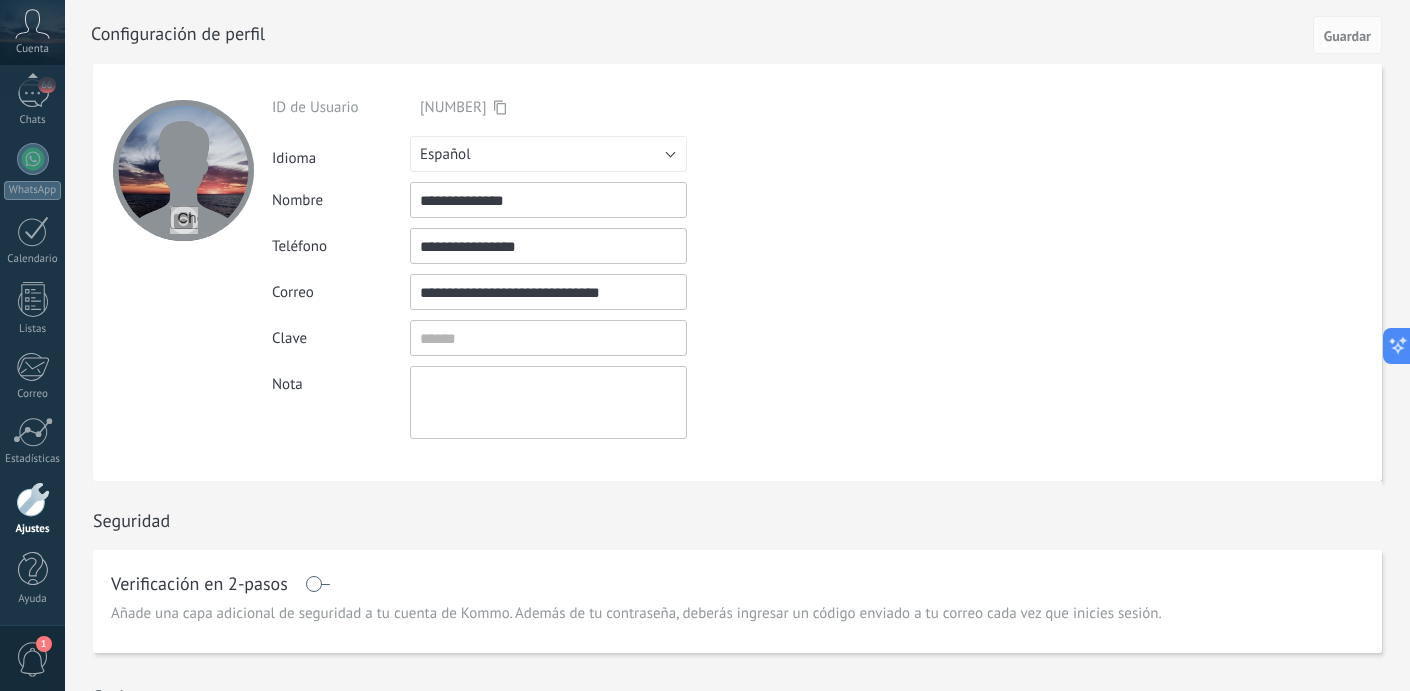 click at bounding box center [184, 220] 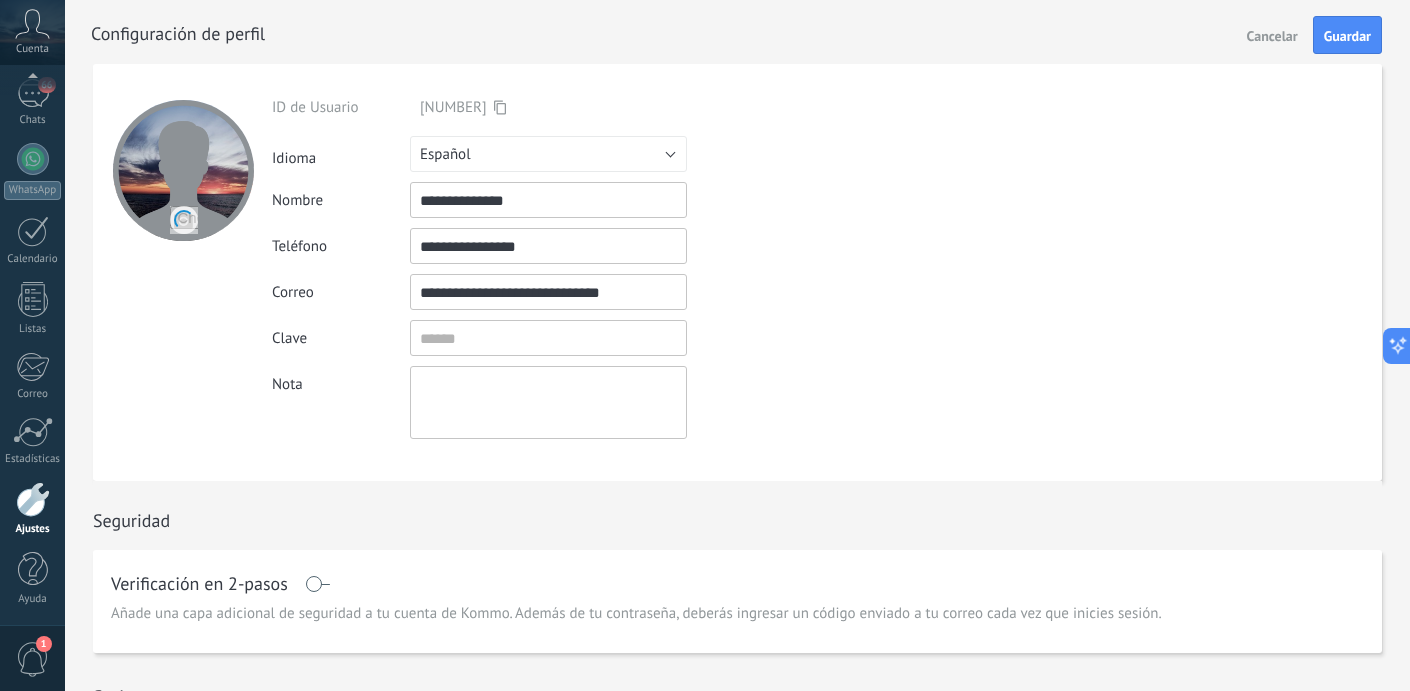scroll, scrollTop: 0, scrollLeft: 0, axis: both 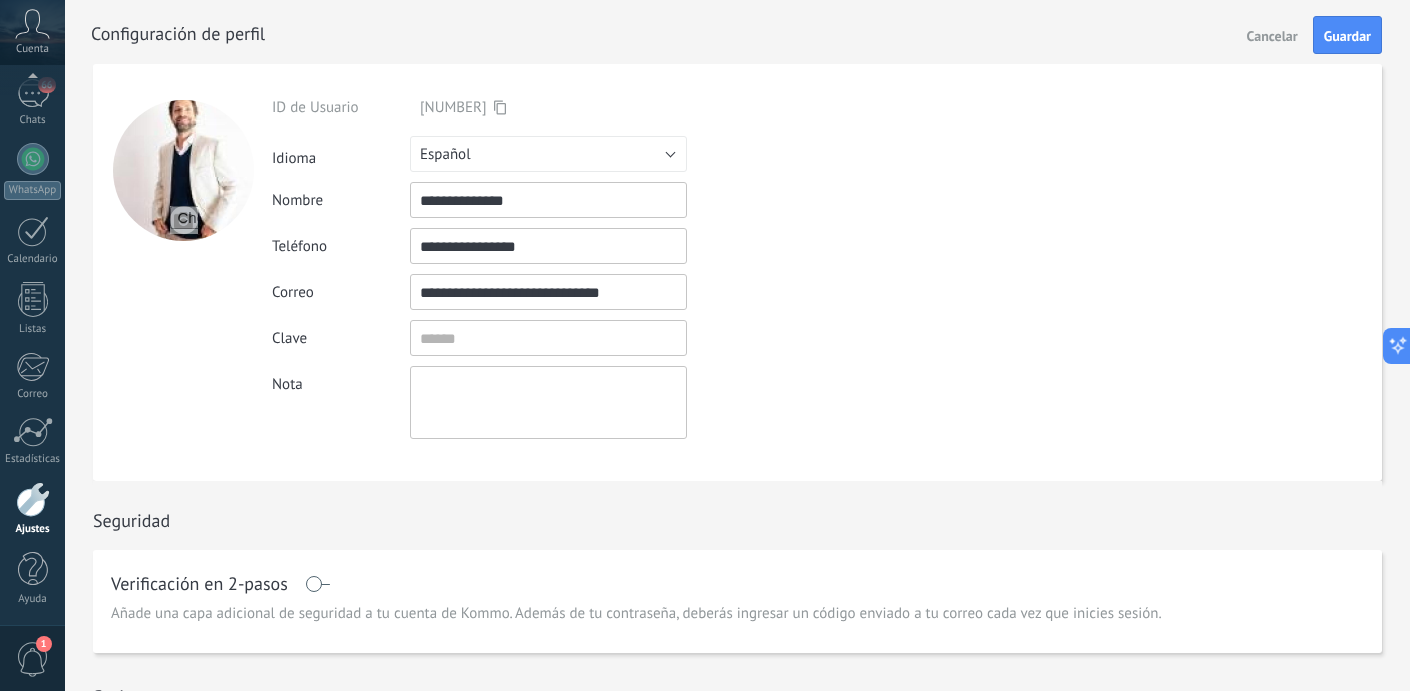 drag, startPoint x: 199, startPoint y: 165, endPoint x: 199, endPoint y: 197, distance: 32 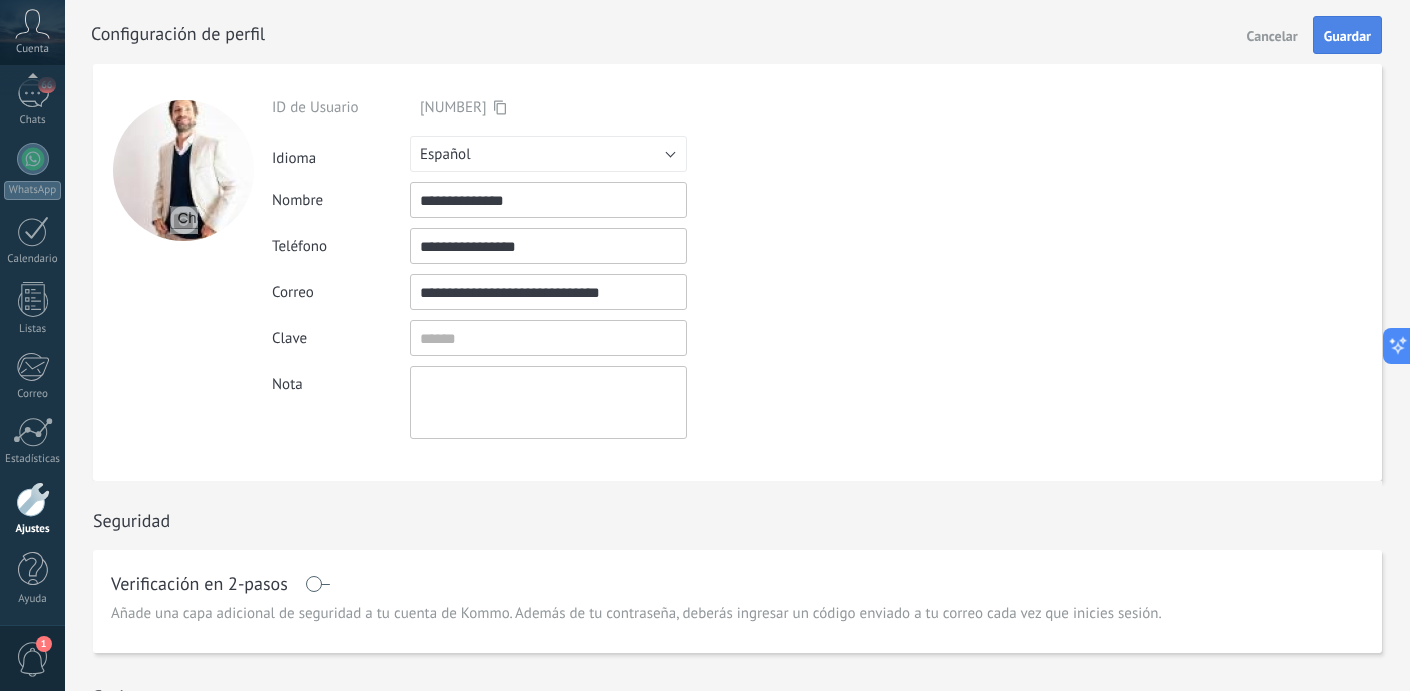 click on "Guardar" at bounding box center (1347, 36) 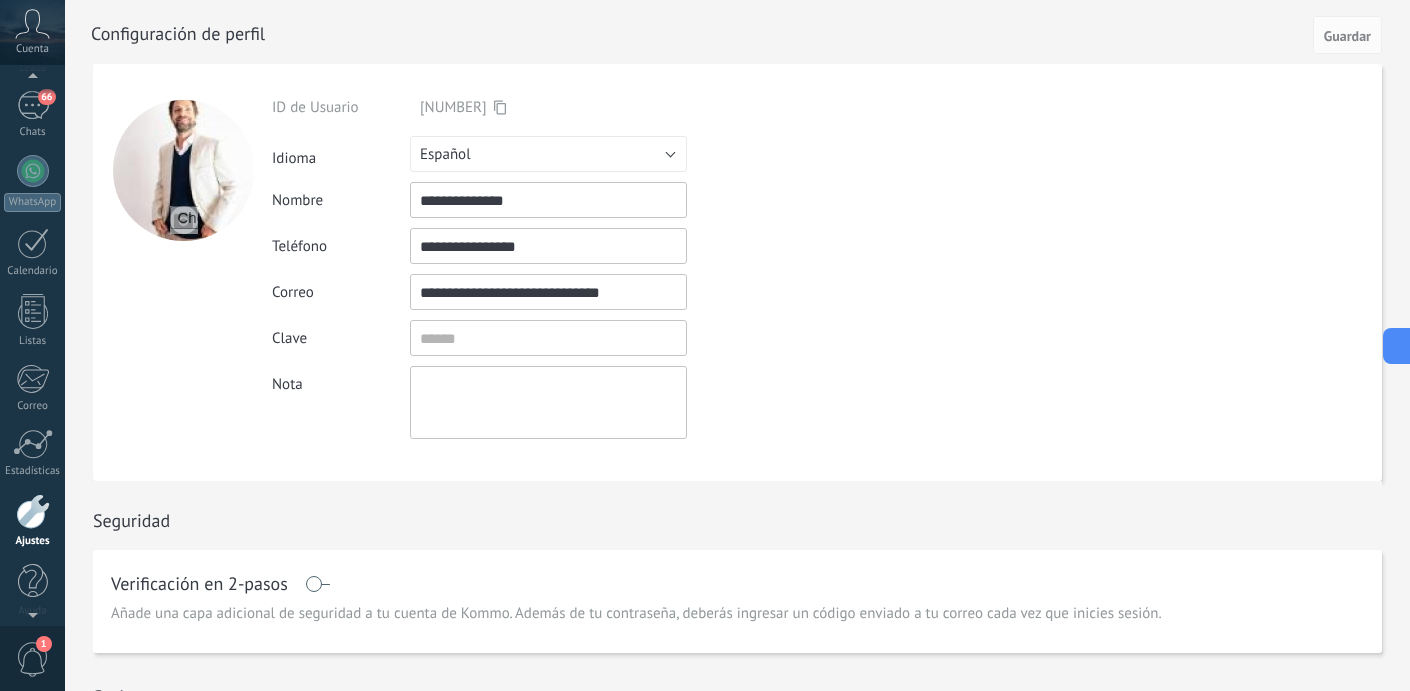 scroll, scrollTop: 81, scrollLeft: 0, axis: vertical 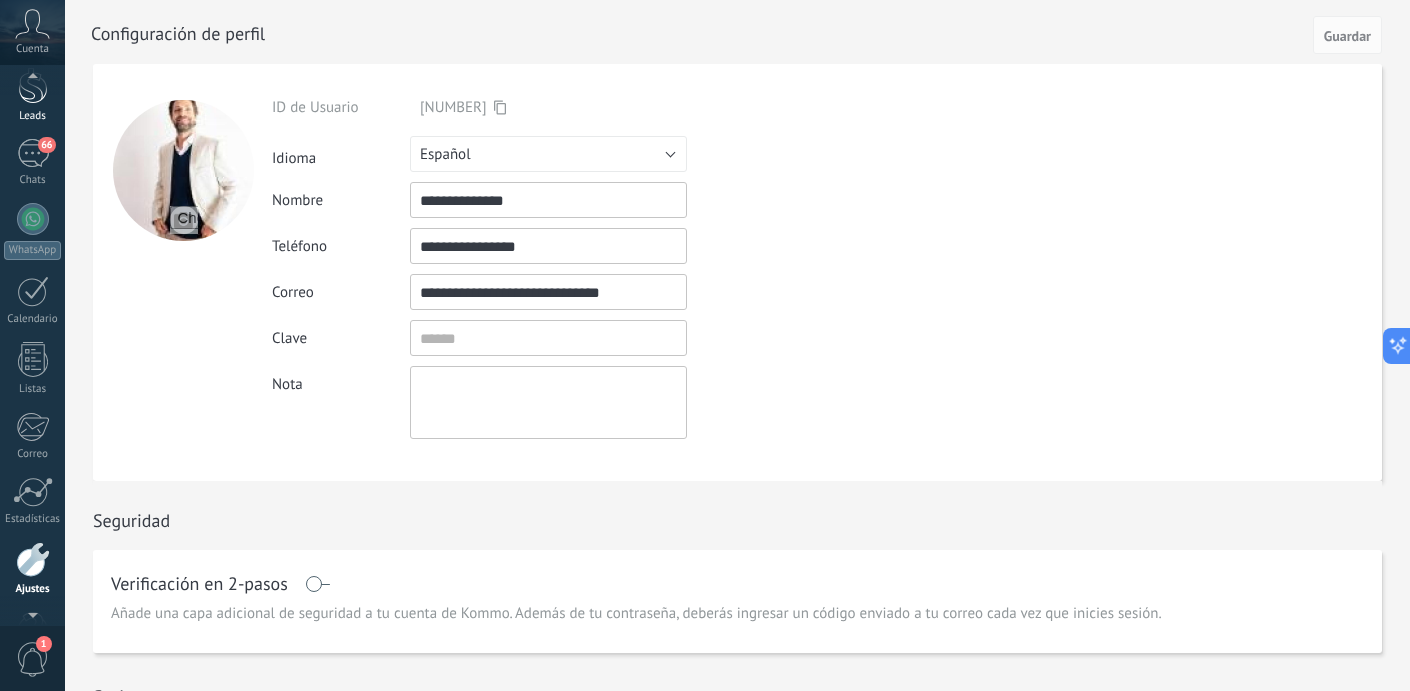 click on "Leads" at bounding box center (33, 116) 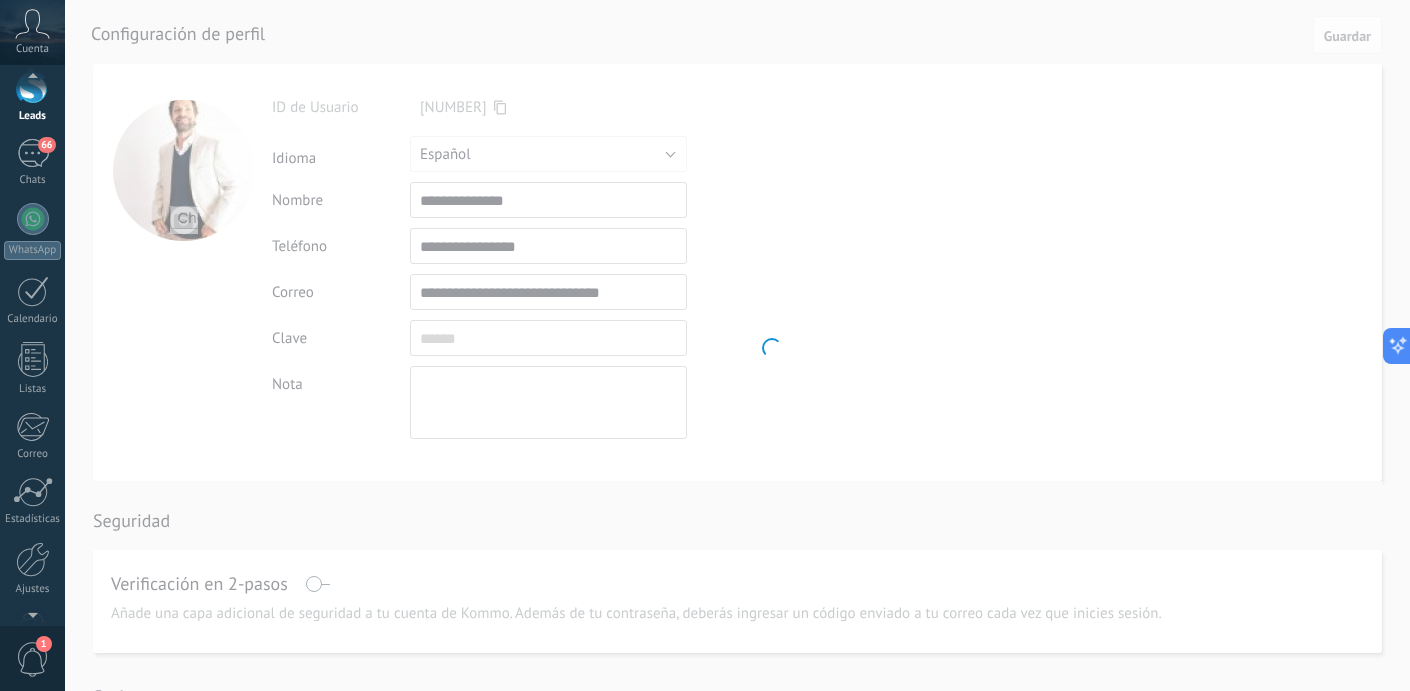 scroll, scrollTop: 0, scrollLeft: 0, axis: both 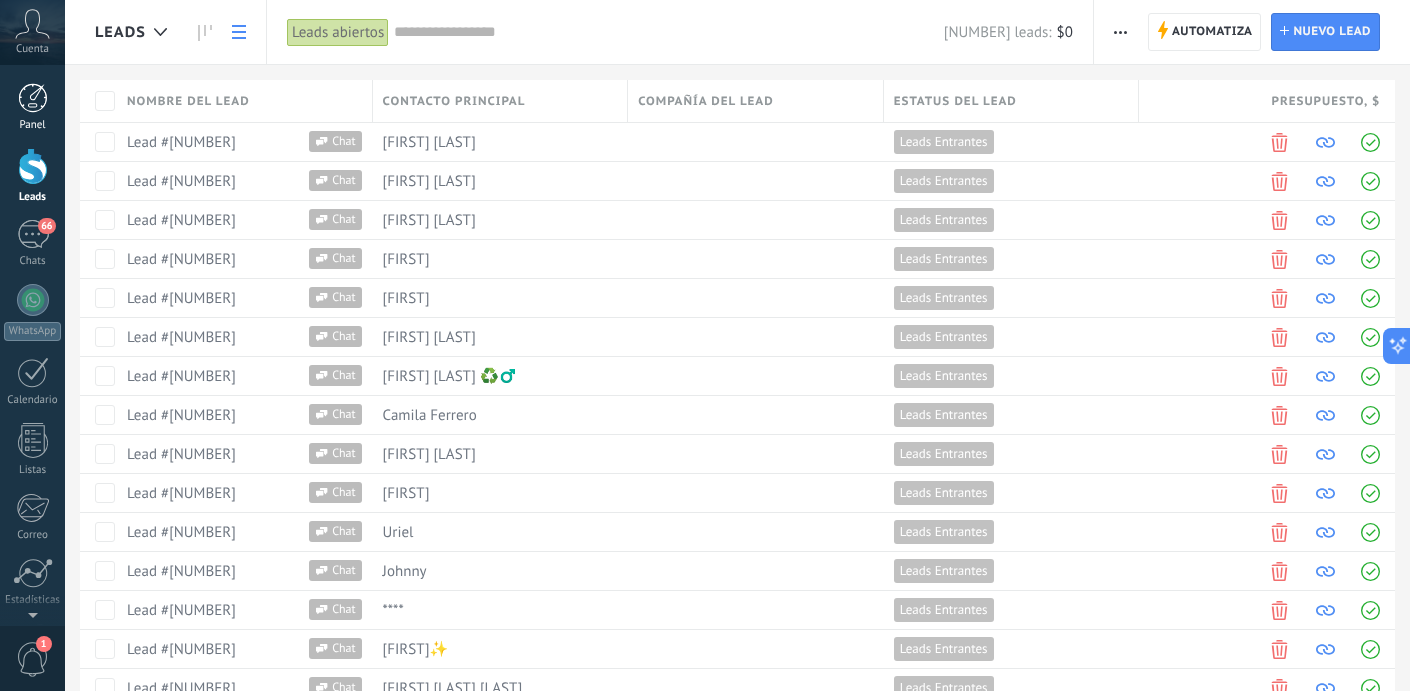 click at bounding box center (33, 98) 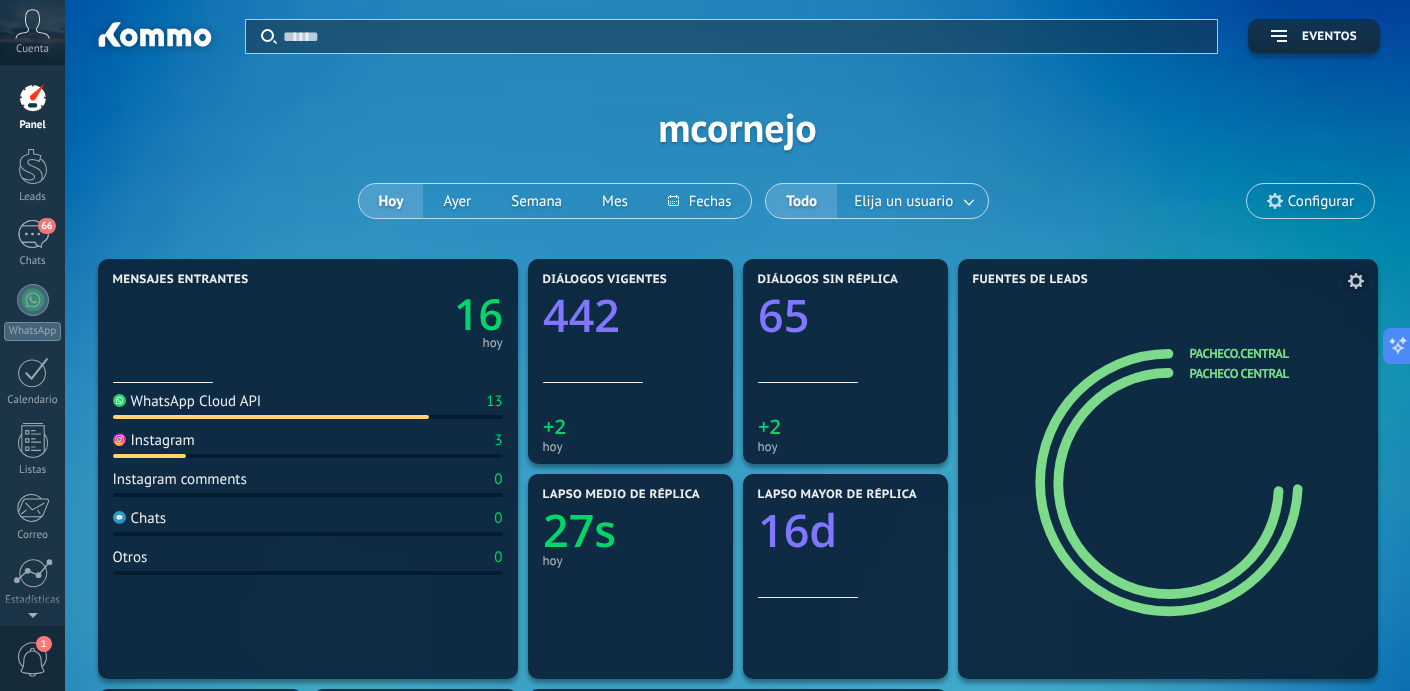 click 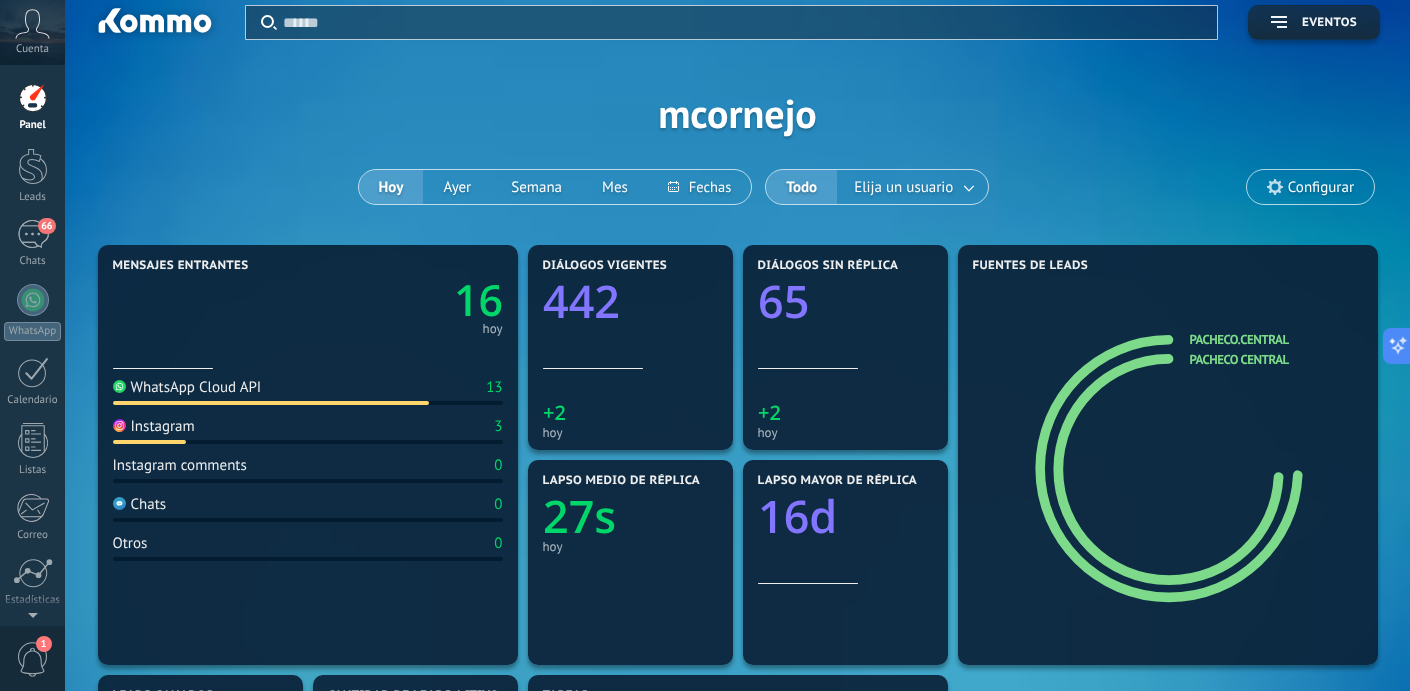 scroll, scrollTop: 0, scrollLeft: 0, axis: both 